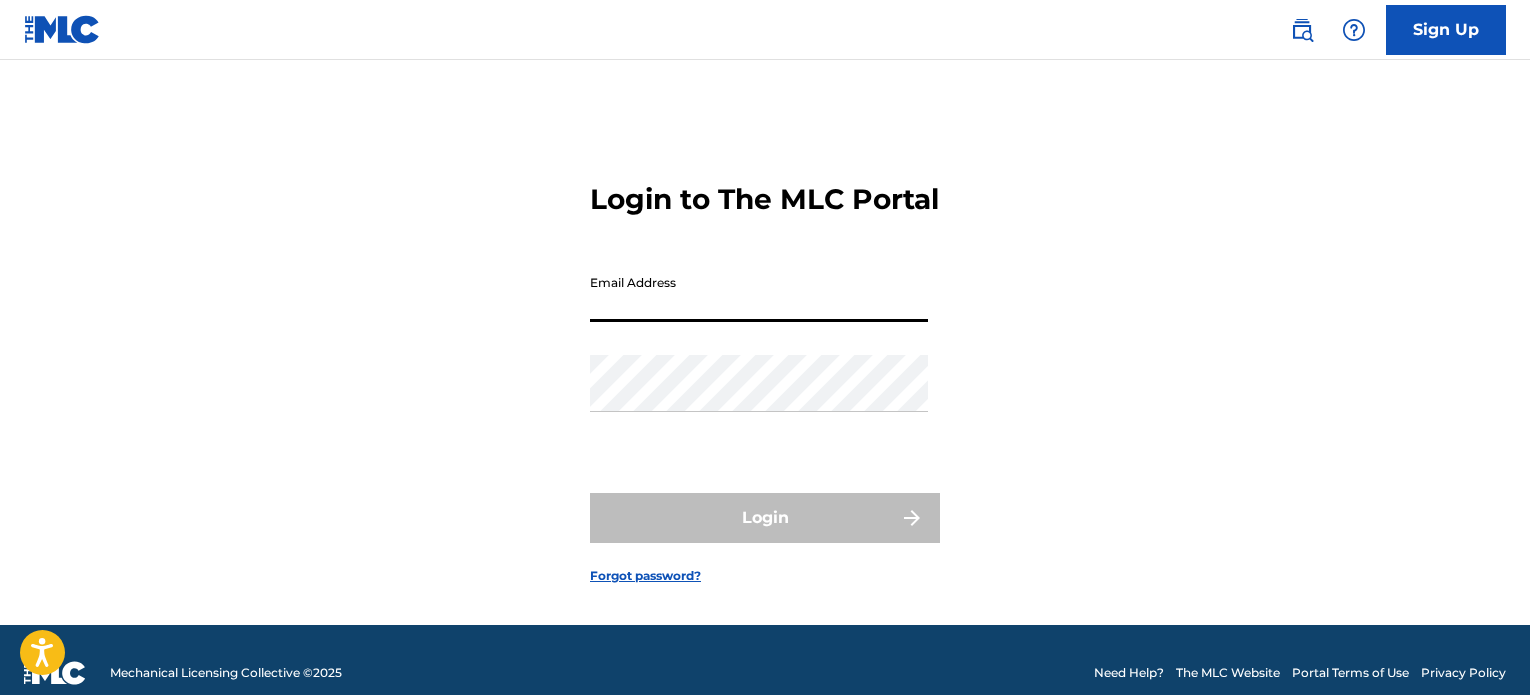 click on "Email Address" at bounding box center [759, 293] 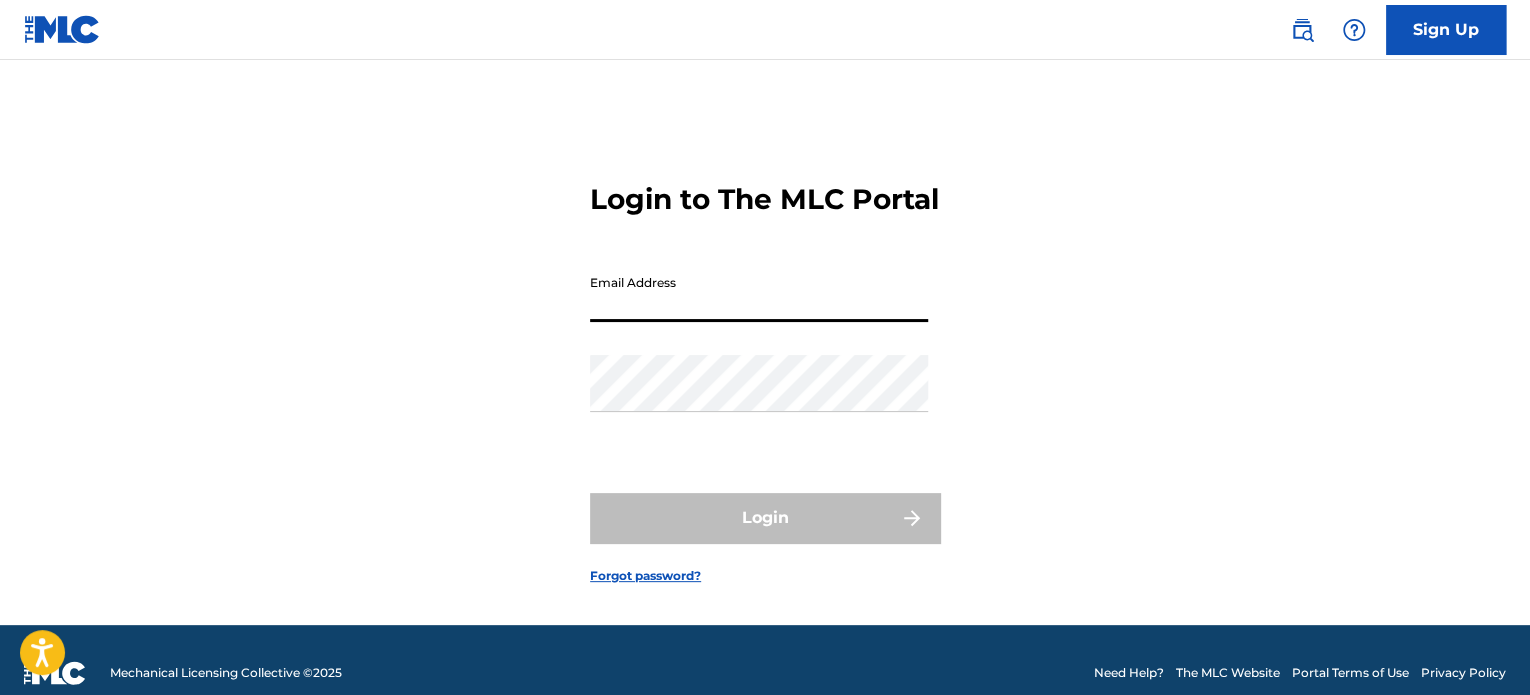 scroll, scrollTop: 0, scrollLeft: 0, axis: both 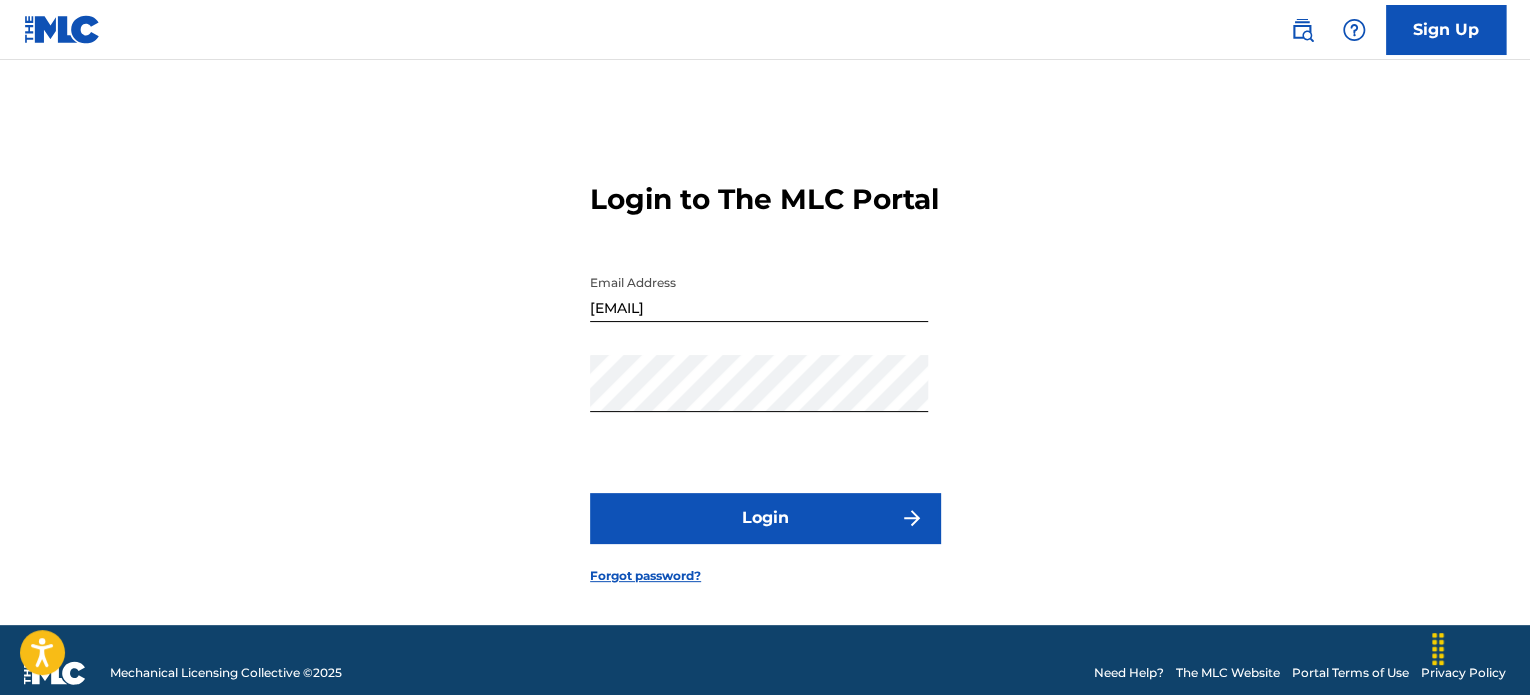 click on "Login" at bounding box center (765, 518) 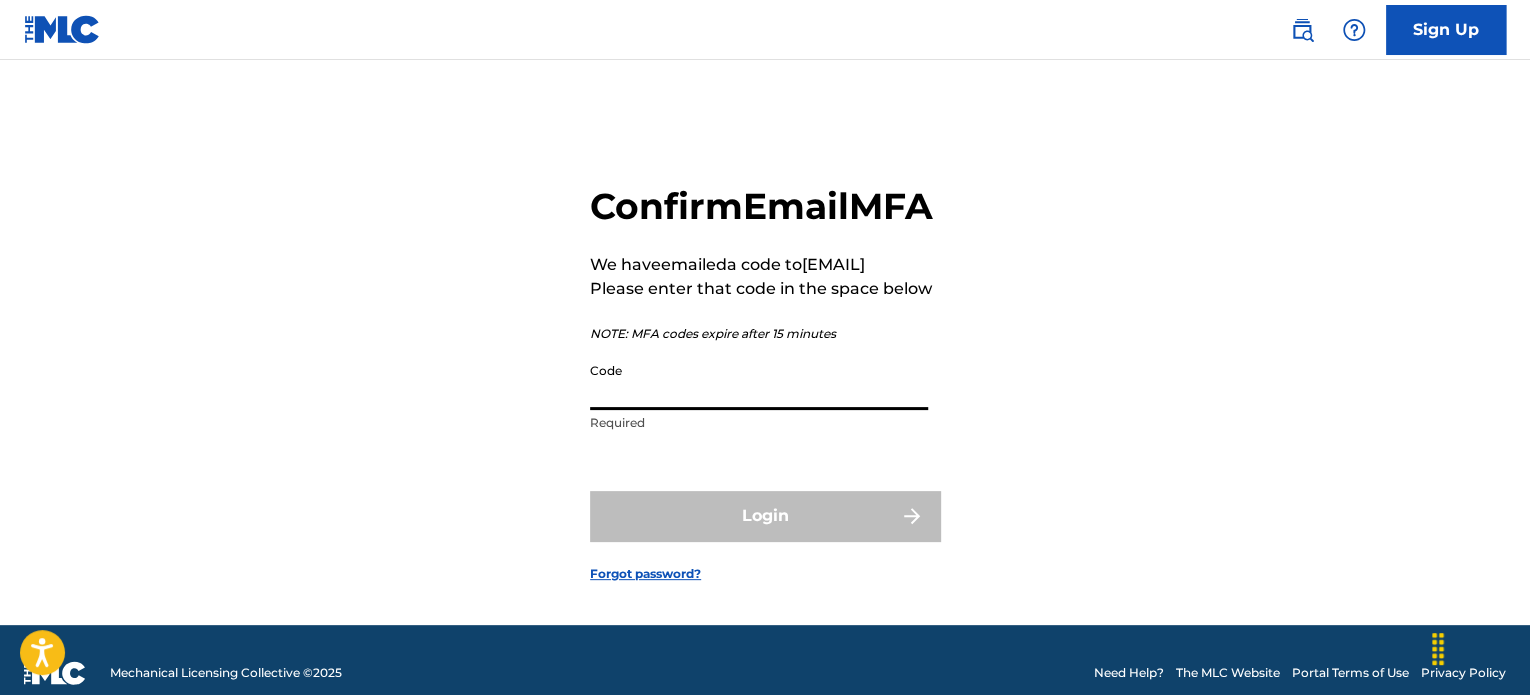 click on "Code" at bounding box center [759, 381] 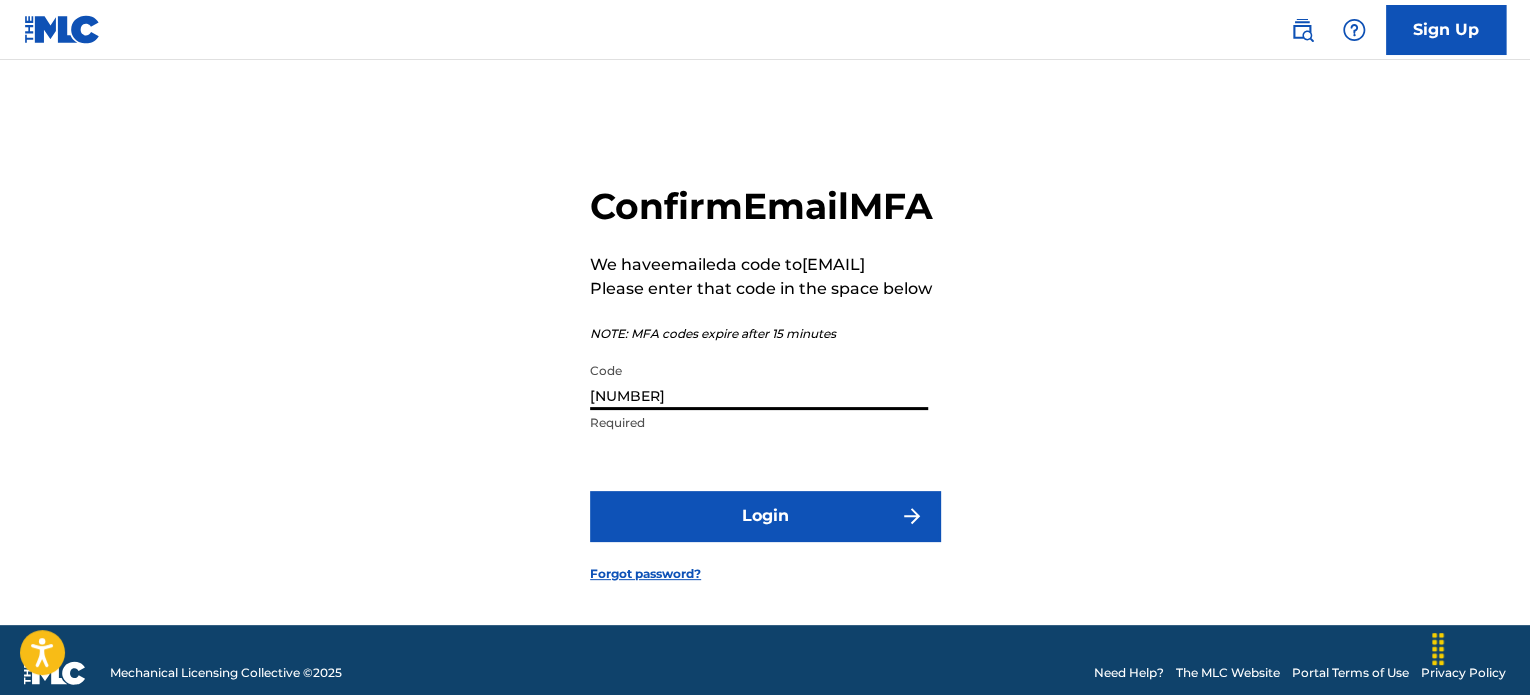 type on "[NUMBER]" 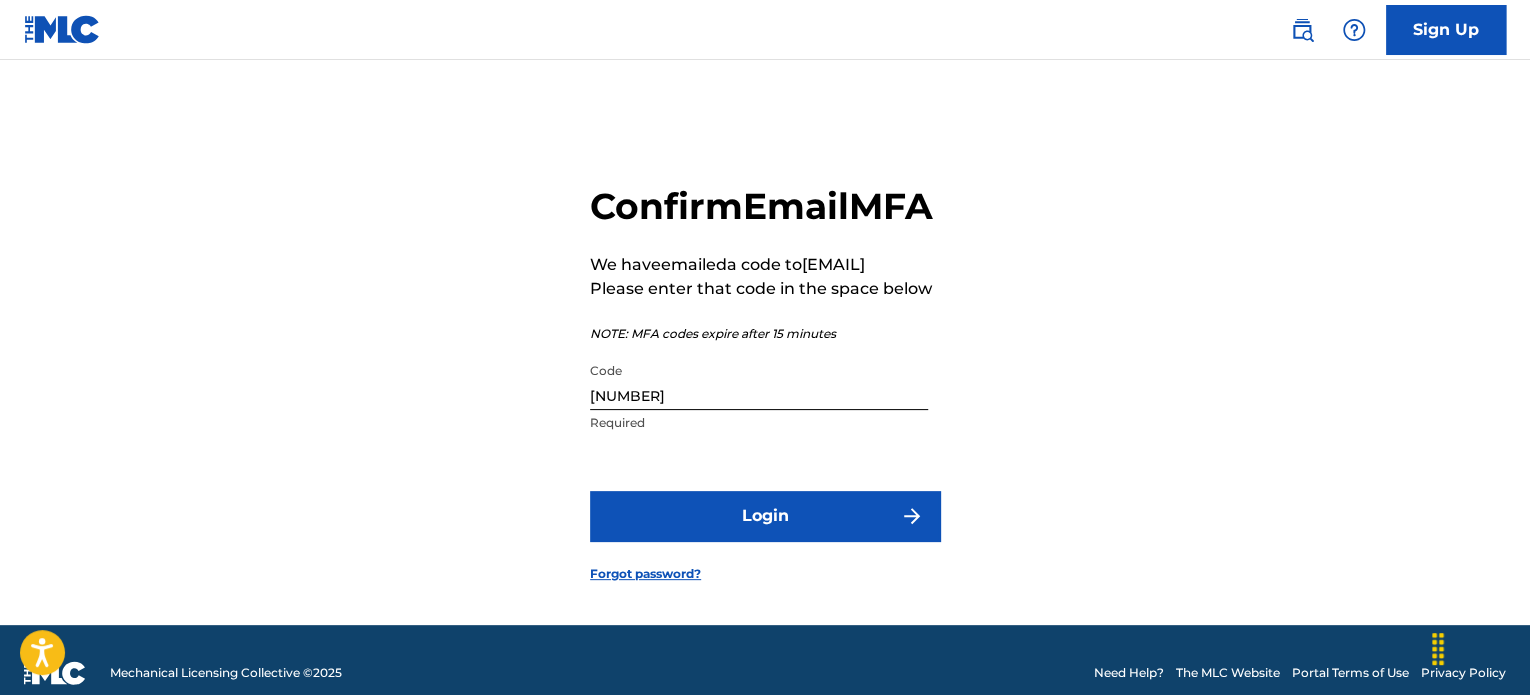 click on "Login" at bounding box center (765, 516) 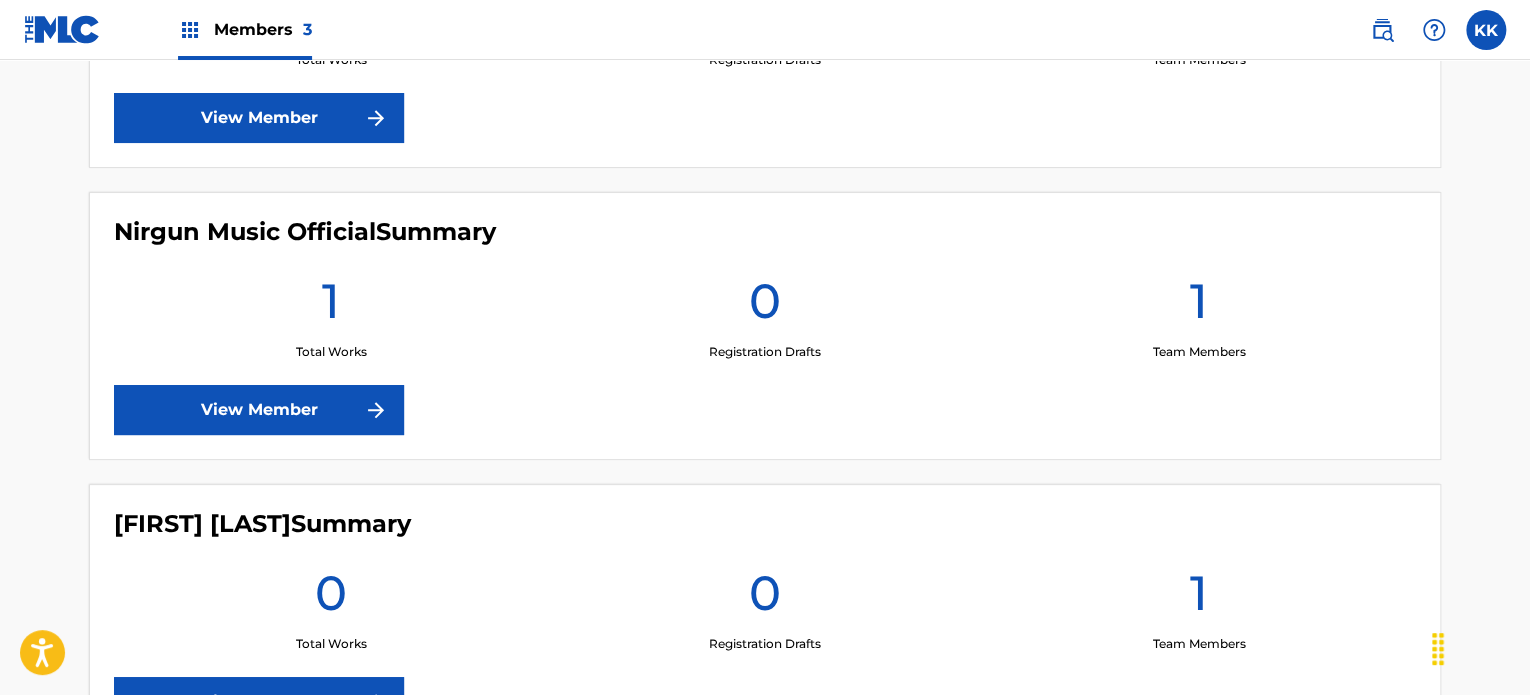 scroll, scrollTop: 898, scrollLeft: 0, axis: vertical 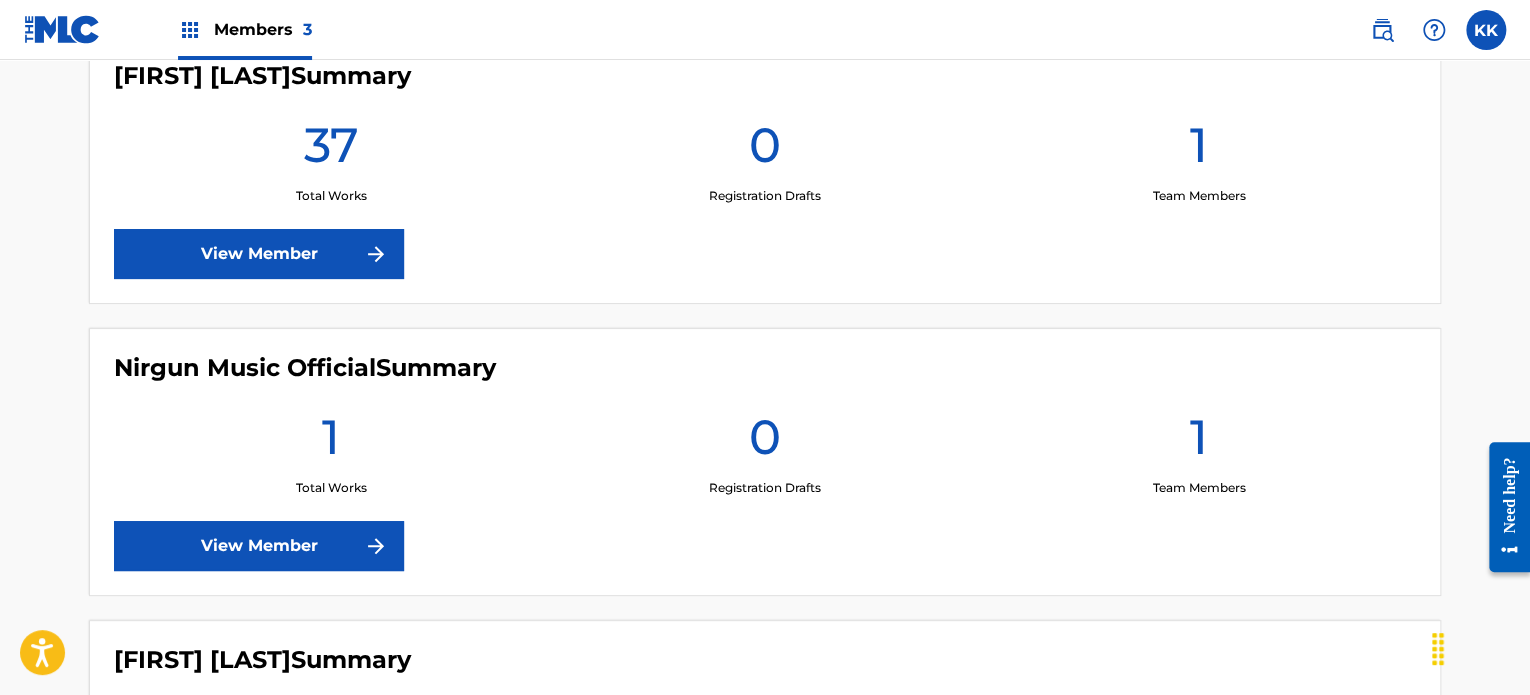 click at bounding box center (376, 546) 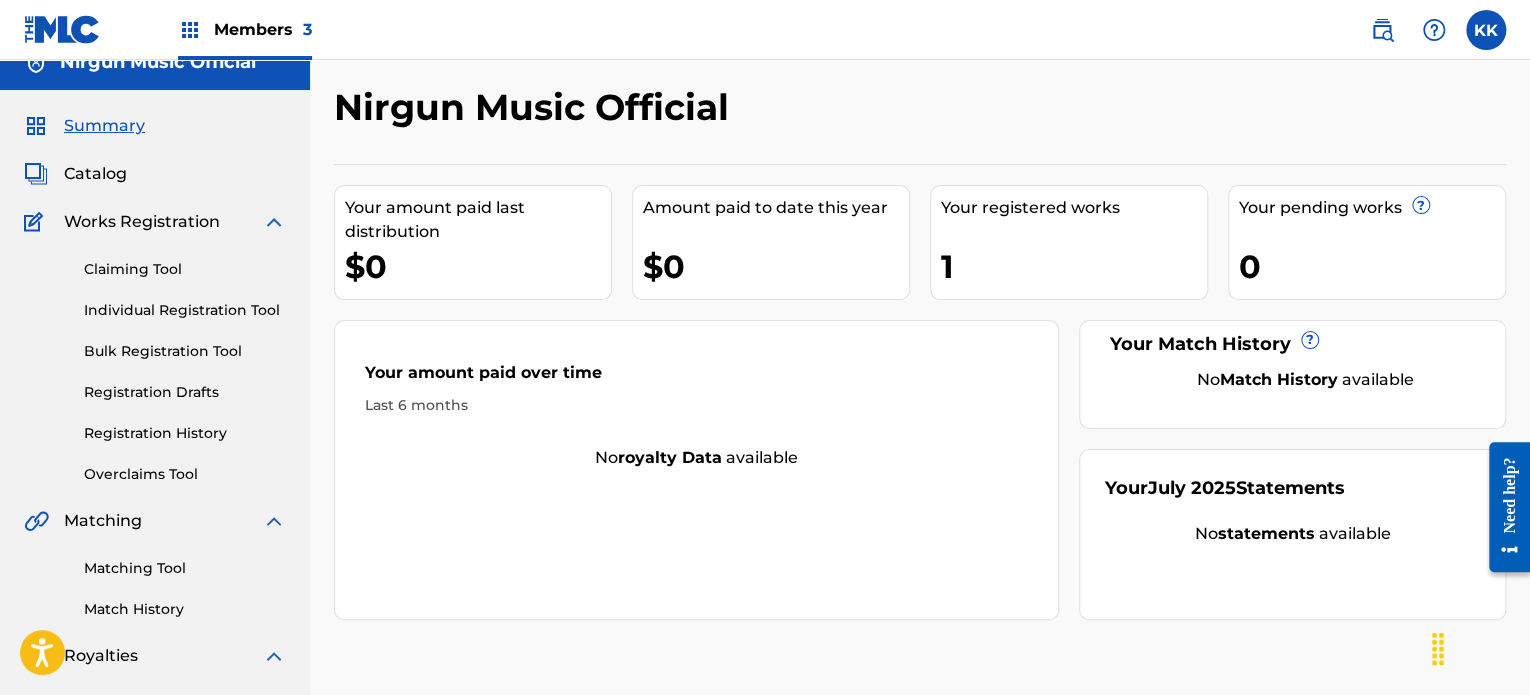 scroll, scrollTop: 0, scrollLeft: 0, axis: both 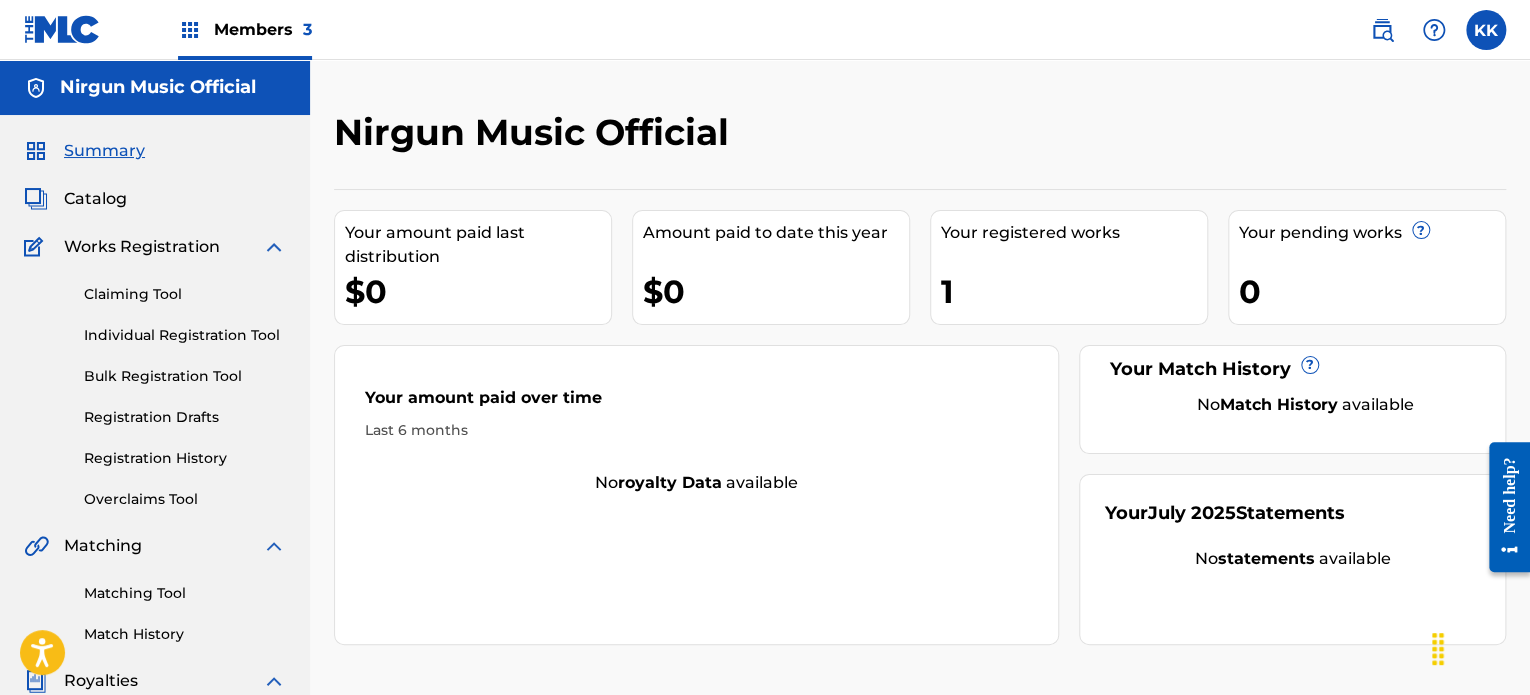 click on "Registration History" at bounding box center (185, 458) 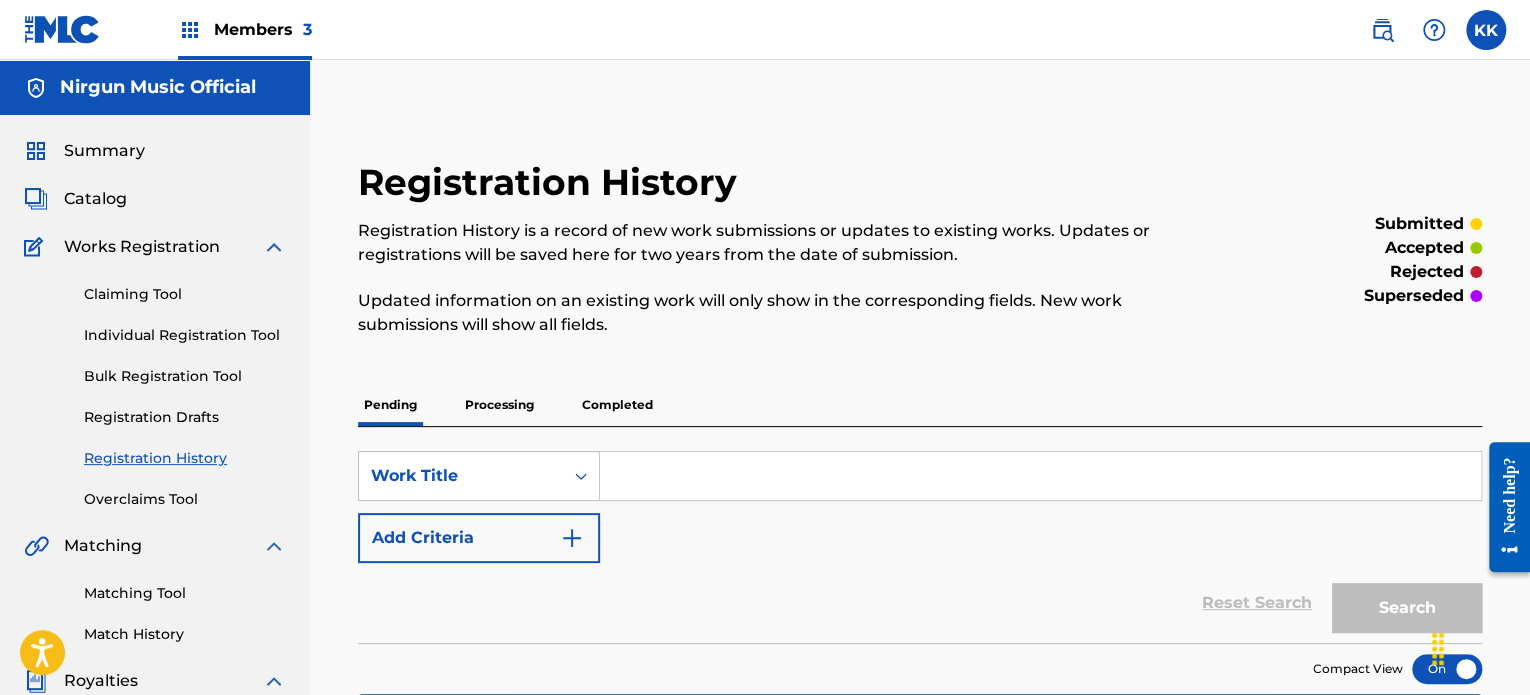 click on "Processing" at bounding box center [499, 405] 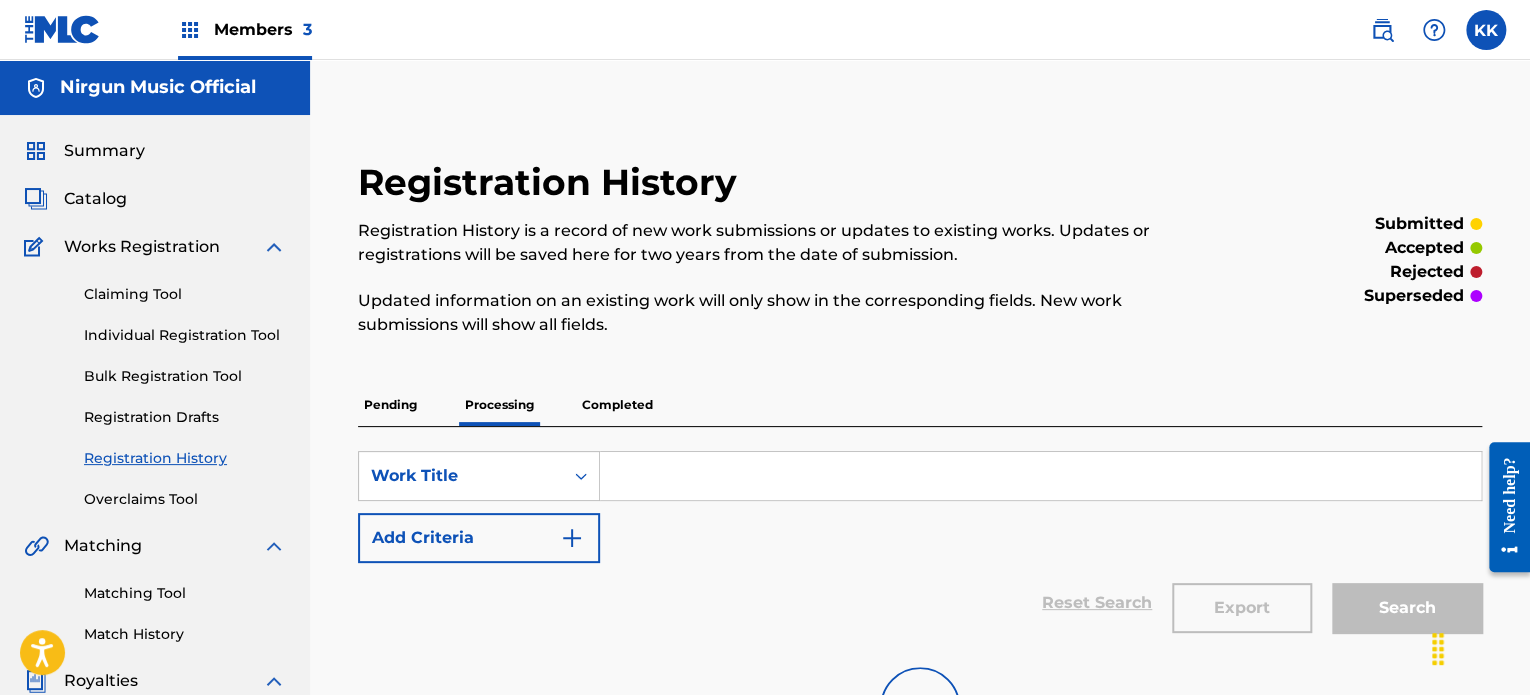 click on "Completed" at bounding box center [617, 405] 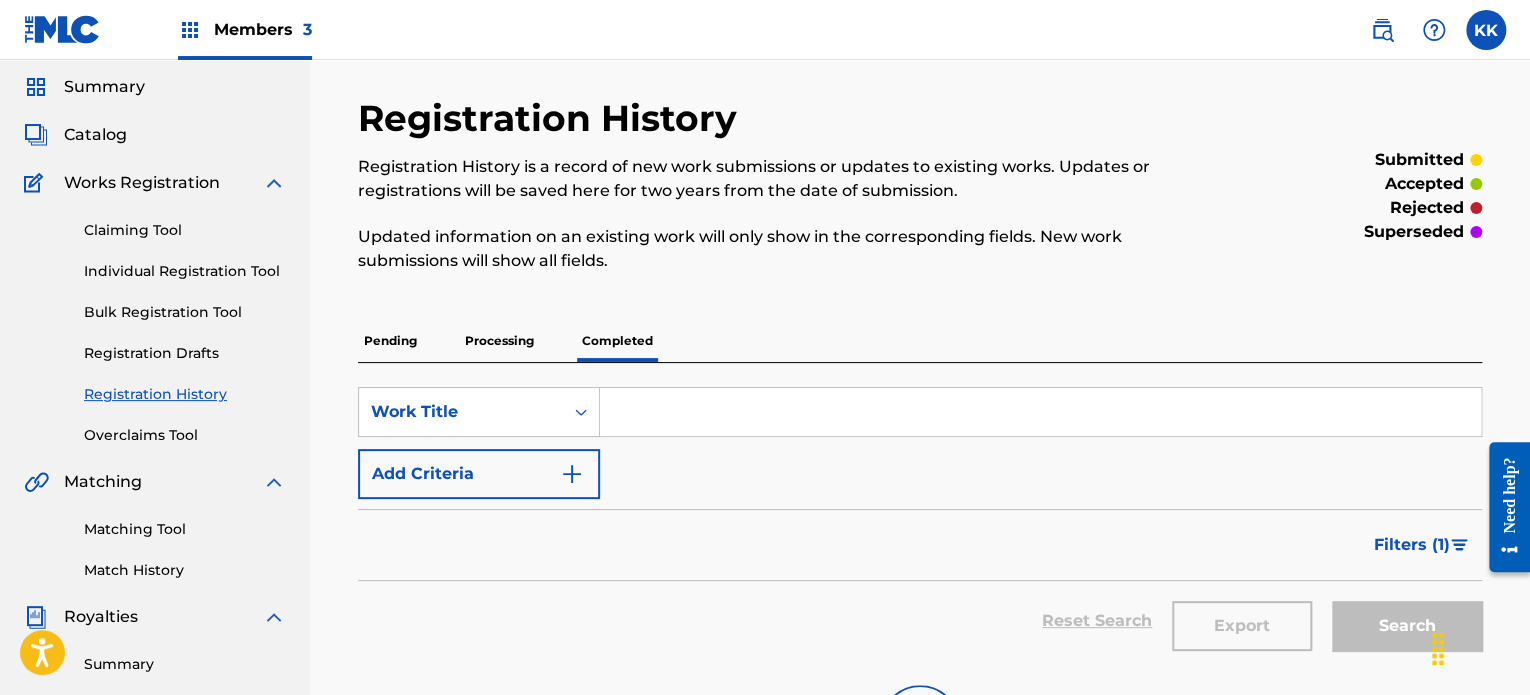 scroll, scrollTop: 400, scrollLeft: 0, axis: vertical 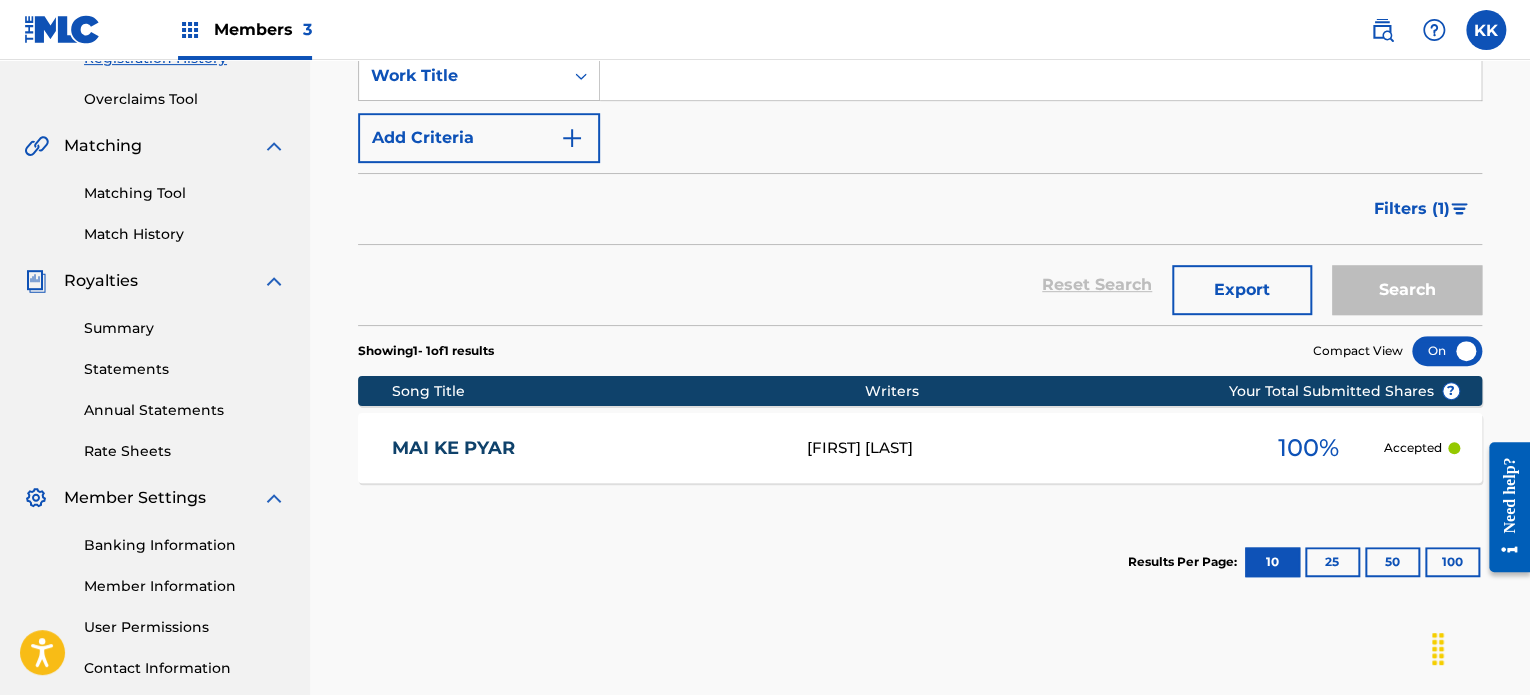 click on "MAI KE PYAR KARAN KUMAR 100 %   Accepted" at bounding box center [920, 448] 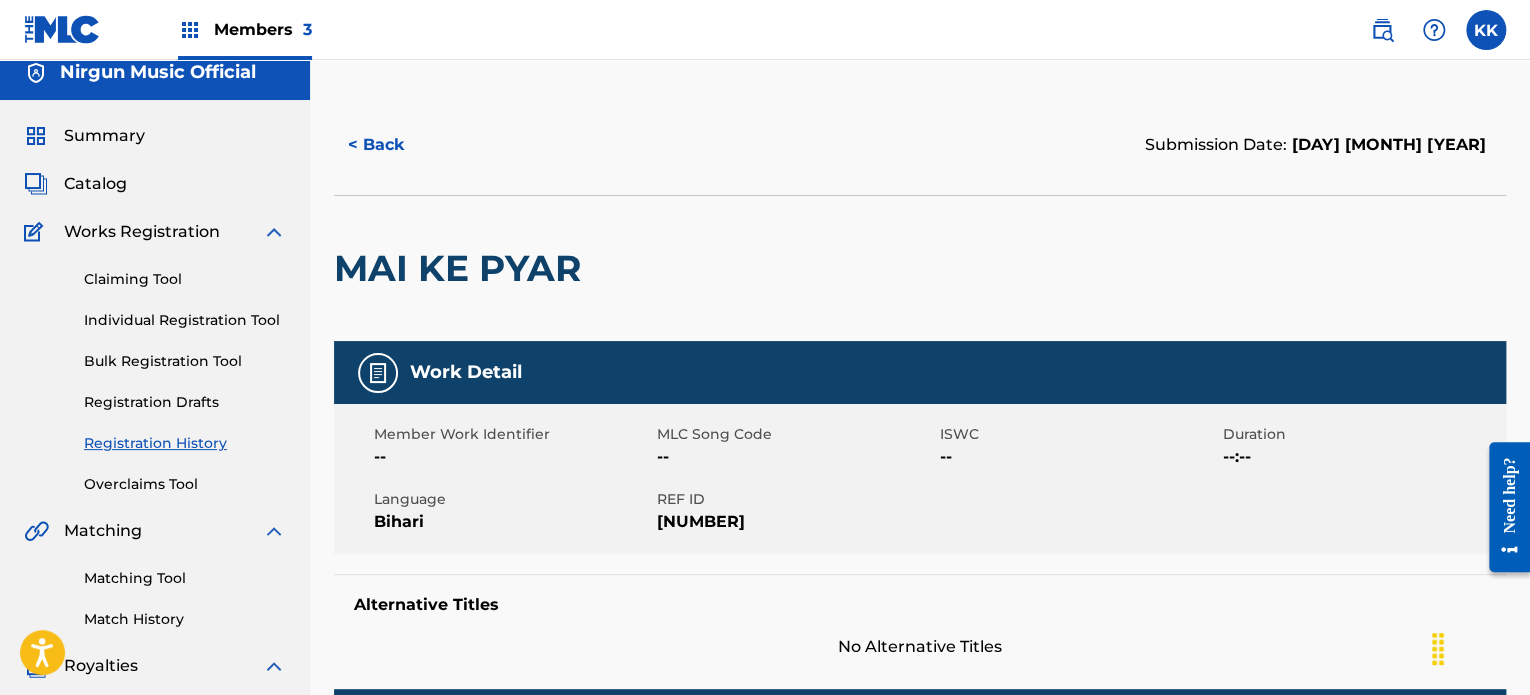scroll, scrollTop: 0, scrollLeft: 0, axis: both 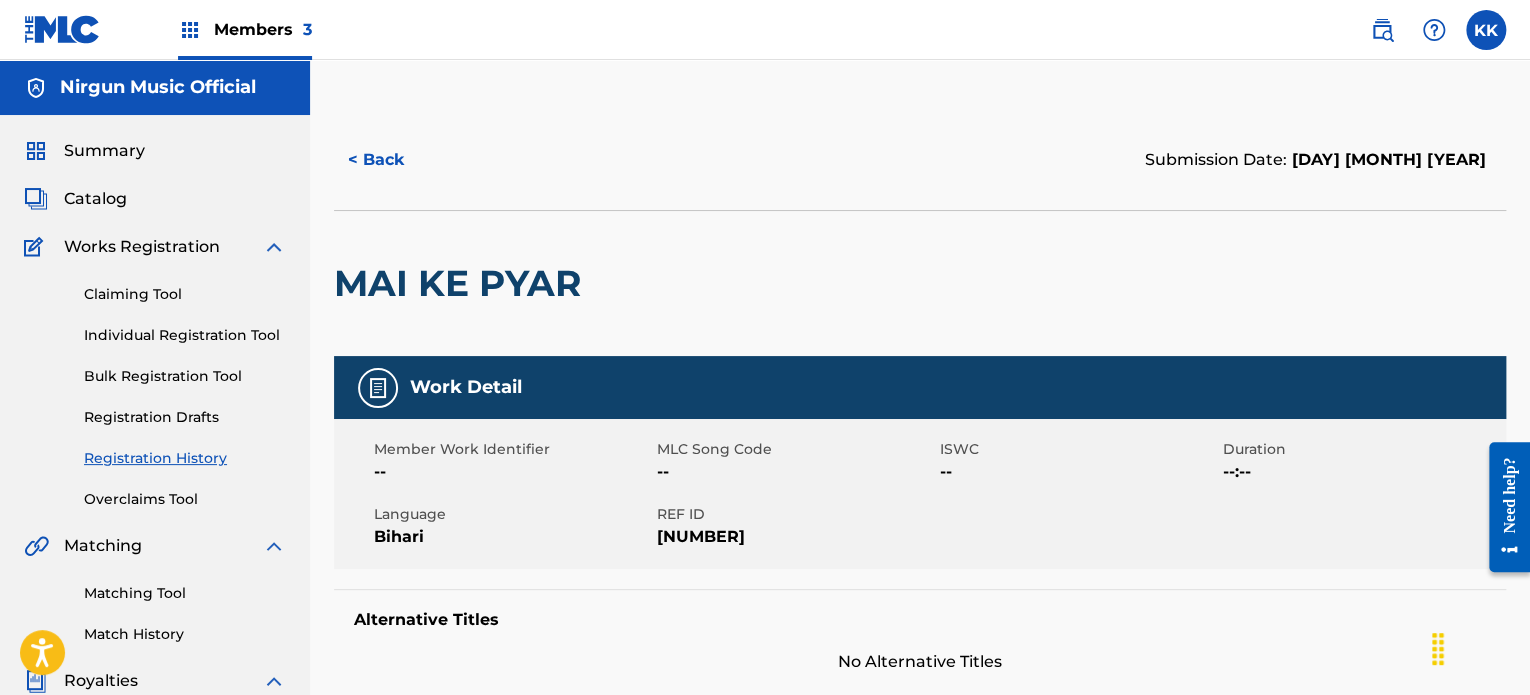 click on "Catalog" at bounding box center (95, 199) 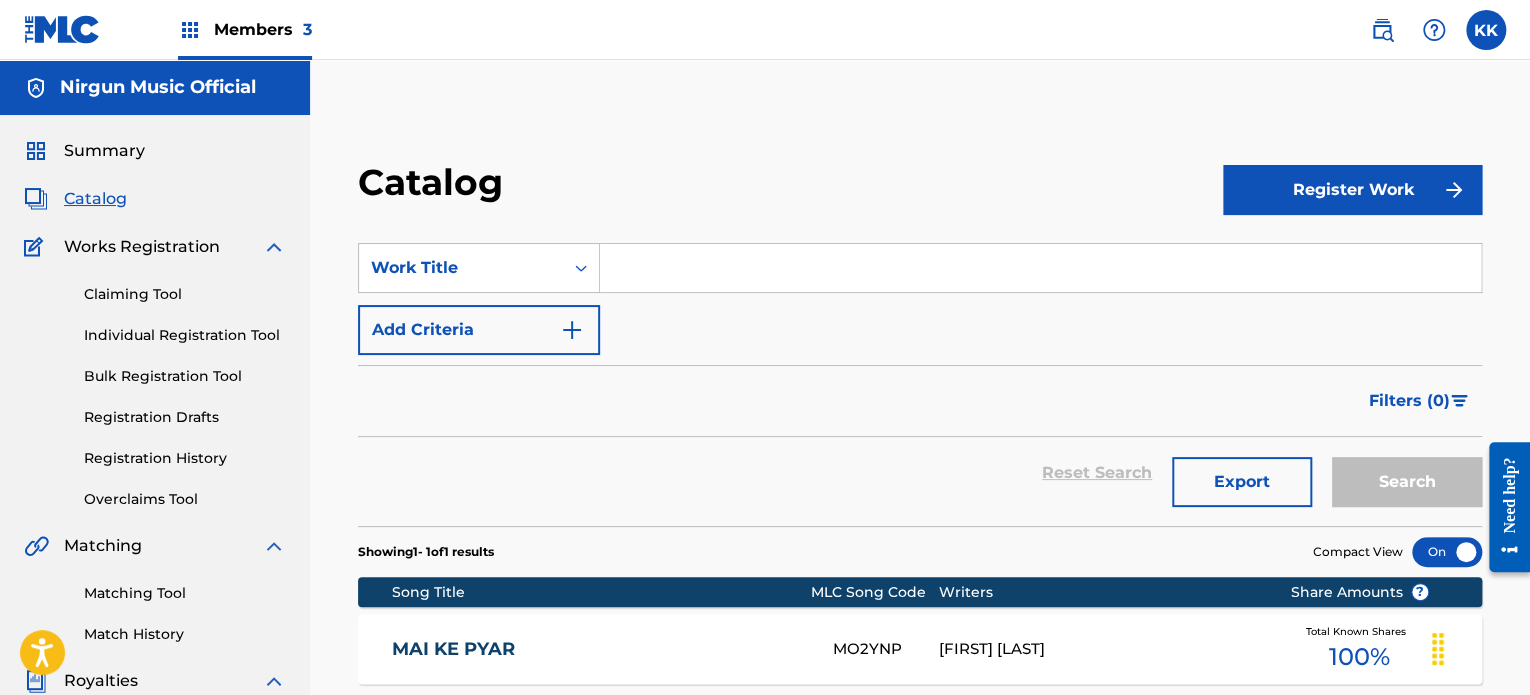 click on "Members    3" at bounding box center [263, 29] 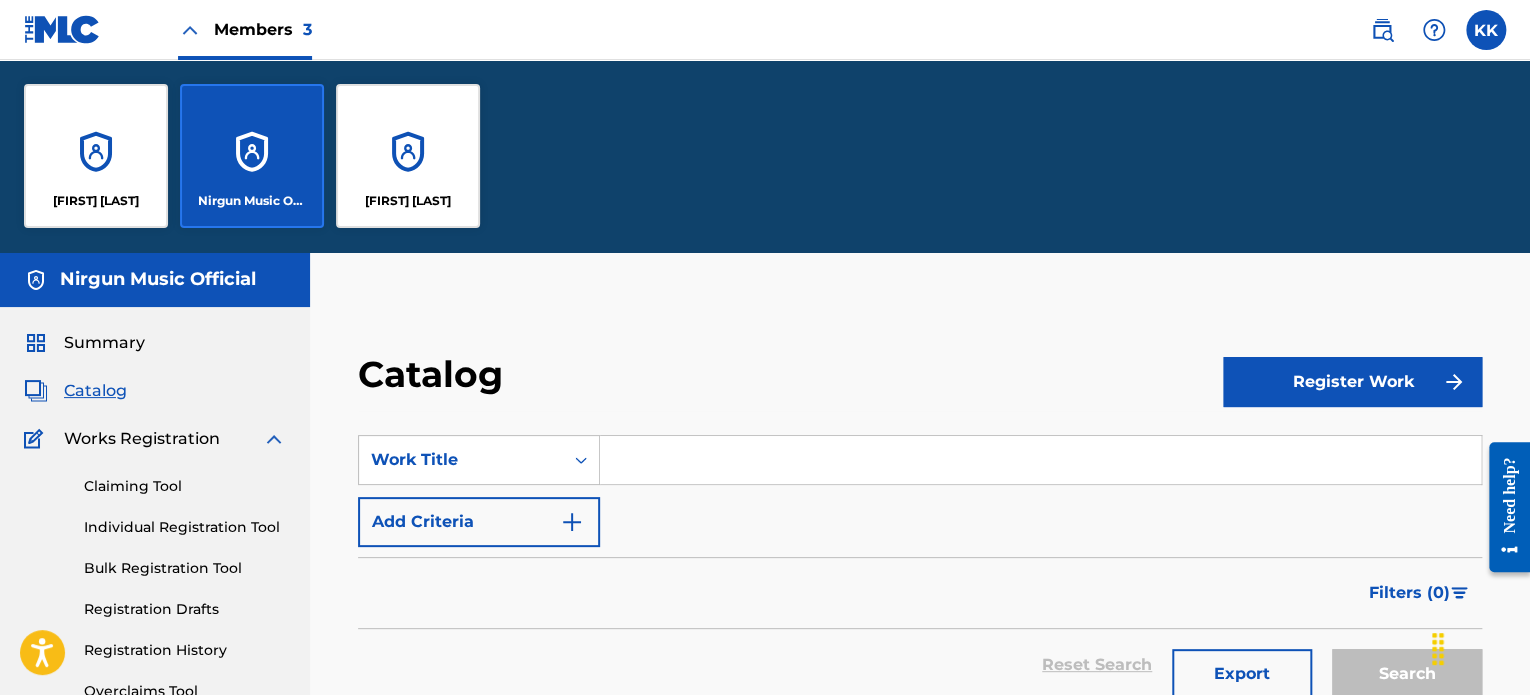click on "[FIRST] [LAST]" at bounding box center (96, 156) 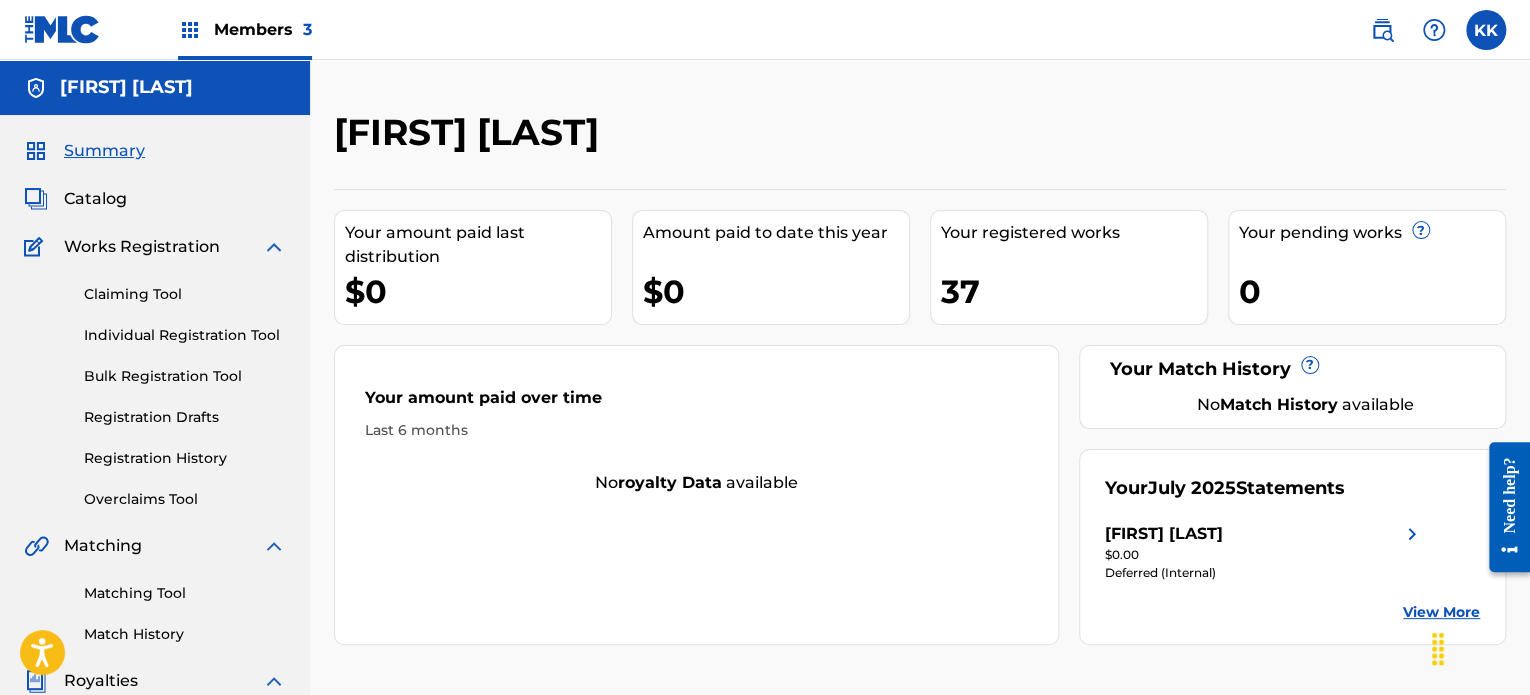 click on "Overclaims Tool" at bounding box center (185, 499) 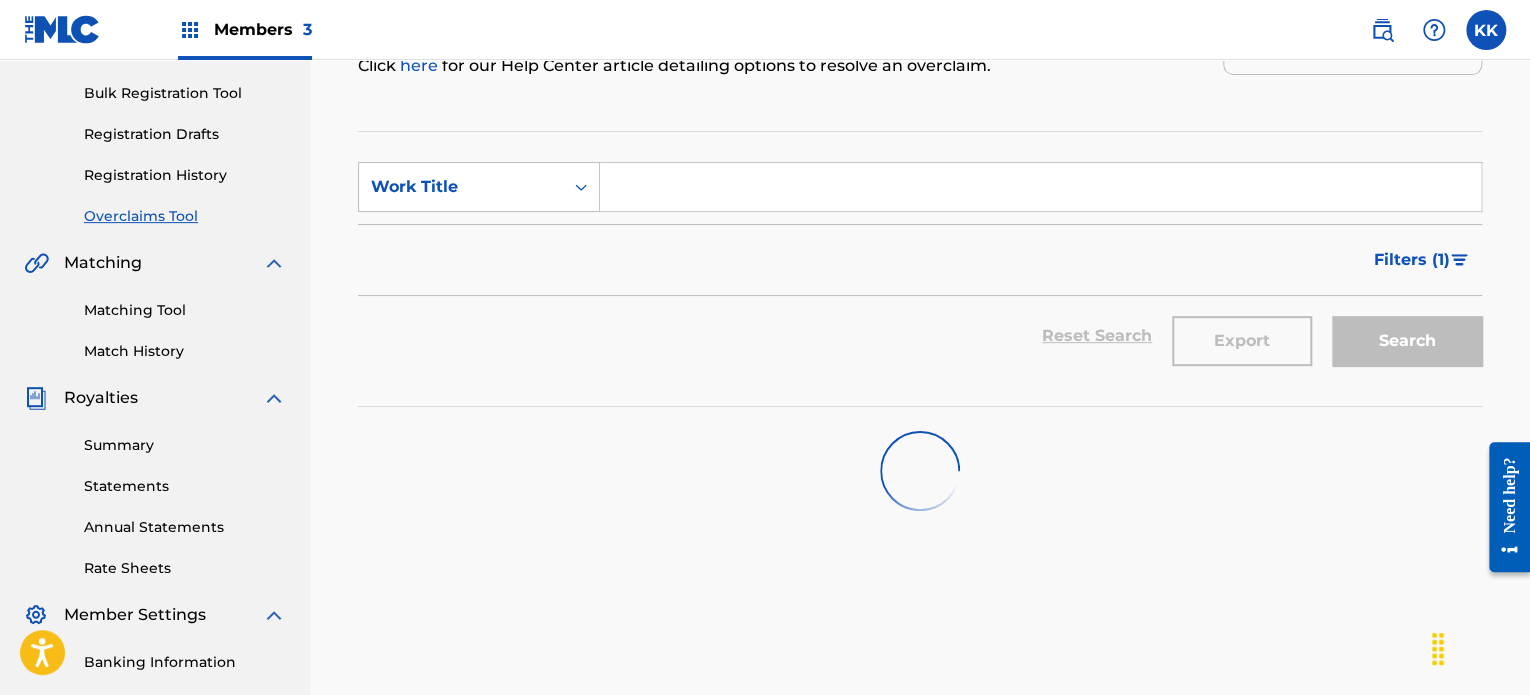 scroll, scrollTop: 300, scrollLeft: 0, axis: vertical 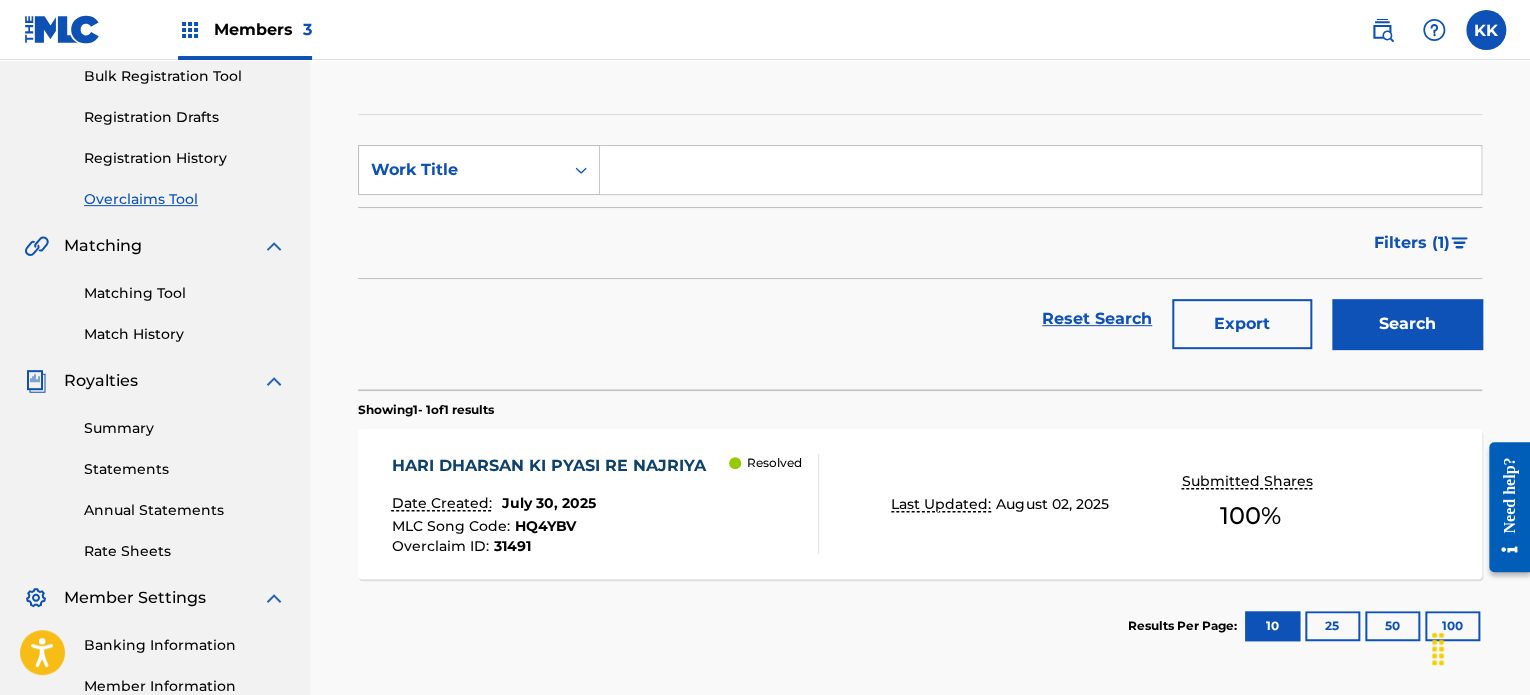click on "HARI DHARSAN KI PYASI RE NAJRIYA" at bounding box center (554, 466) 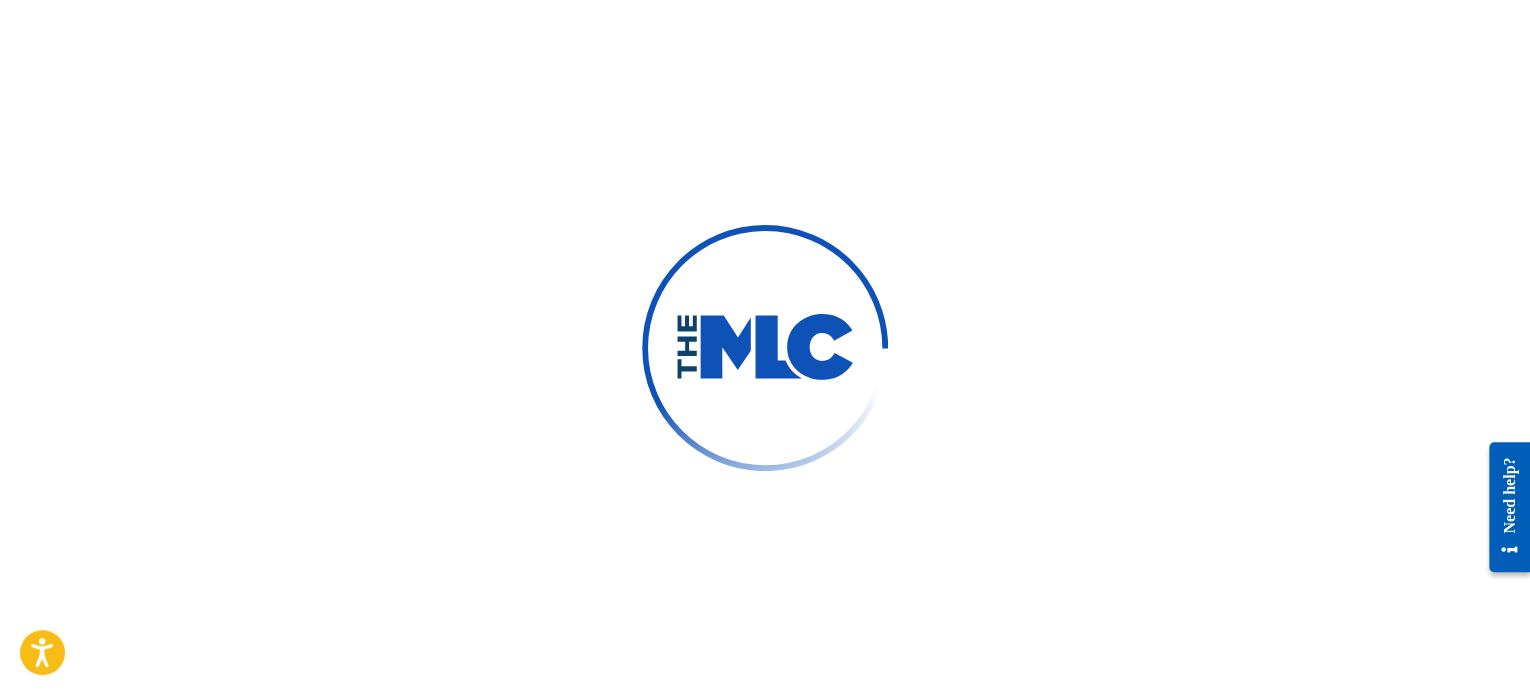 scroll, scrollTop: 0, scrollLeft: 0, axis: both 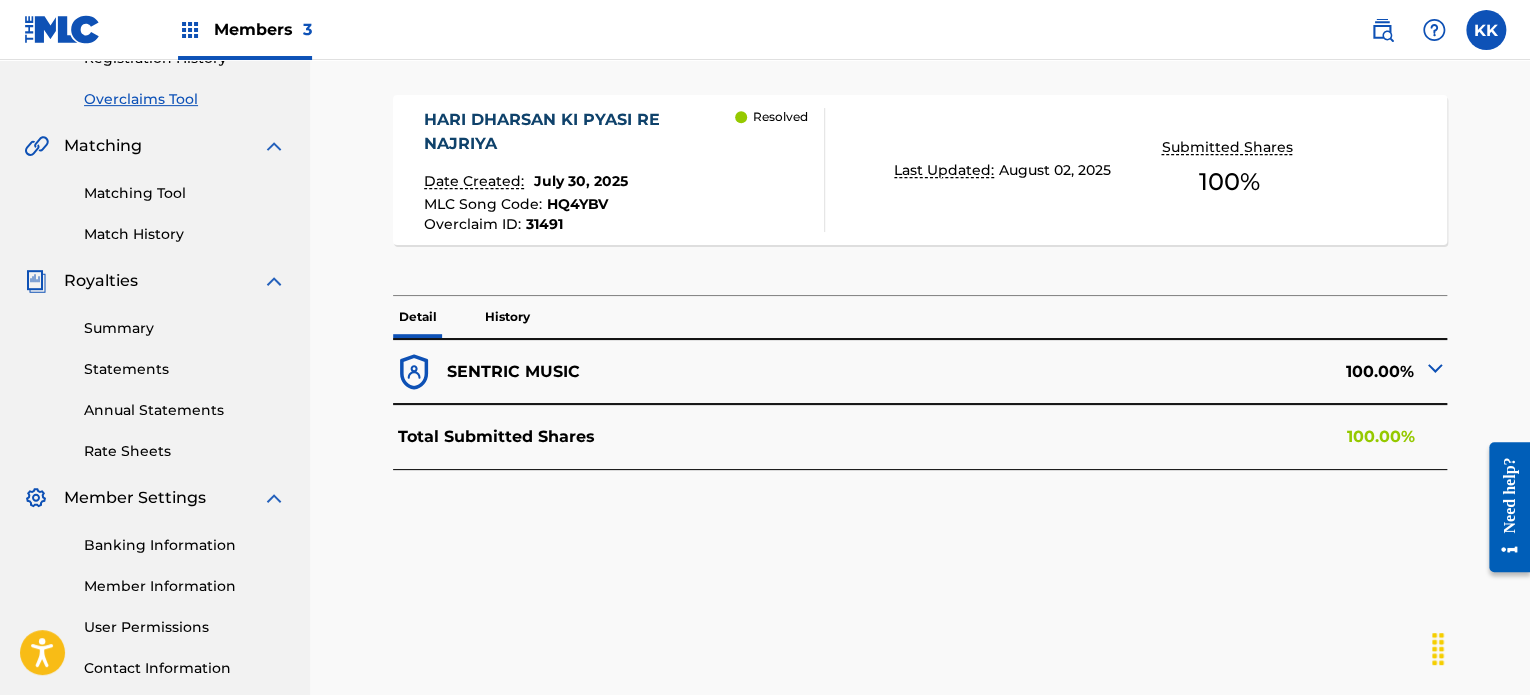 click on "Total Submitted Shares 100.00%" at bounding box center [920, 437] 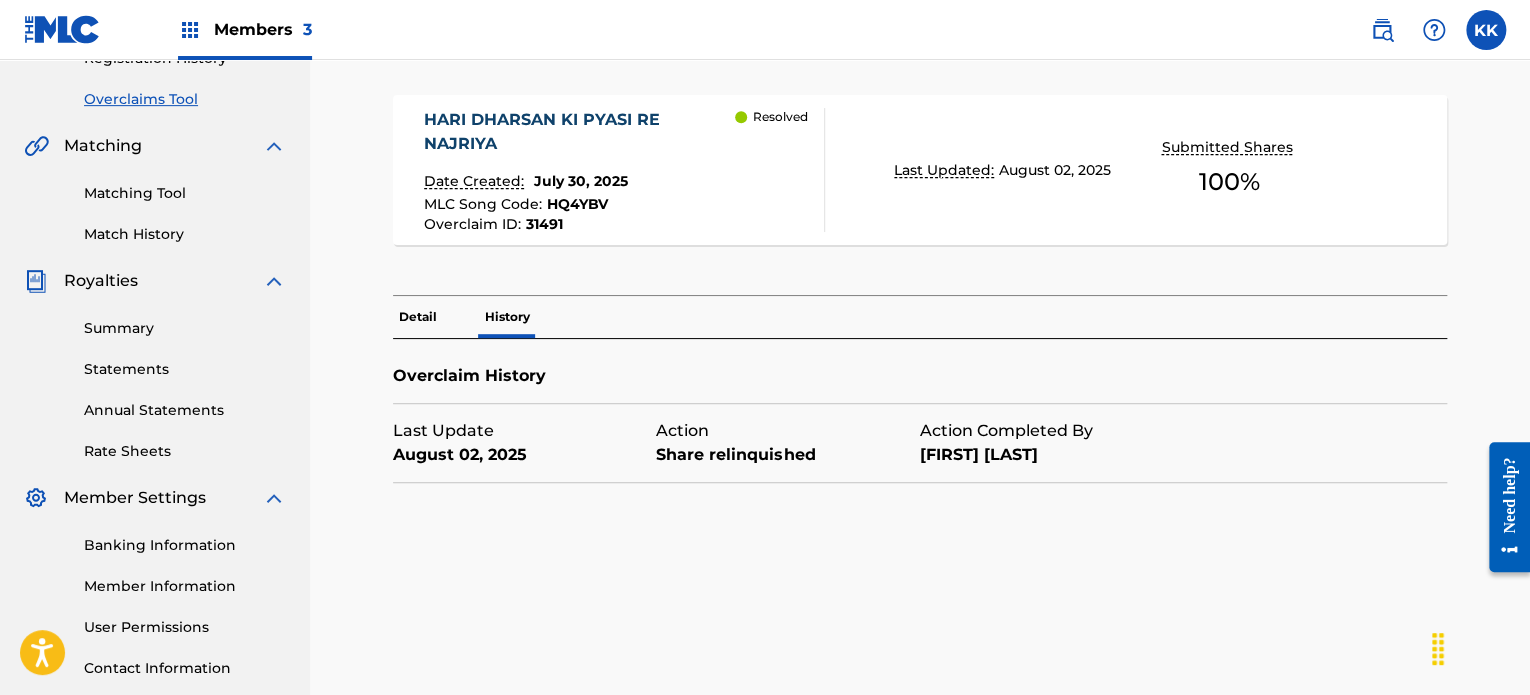 click on "Detail" at bounding box center [418, 317] 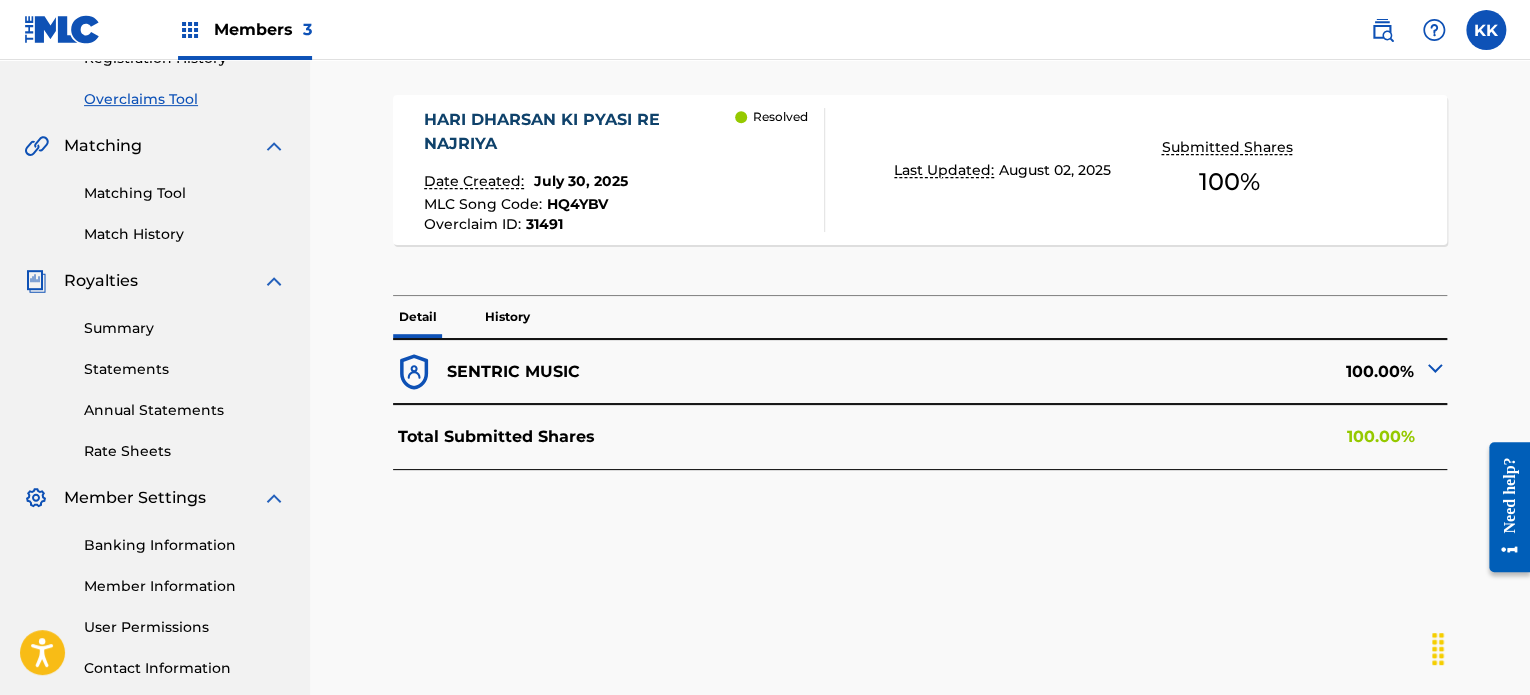 click on "SENTRIC MUSIC" at bounding box center [513, 372] 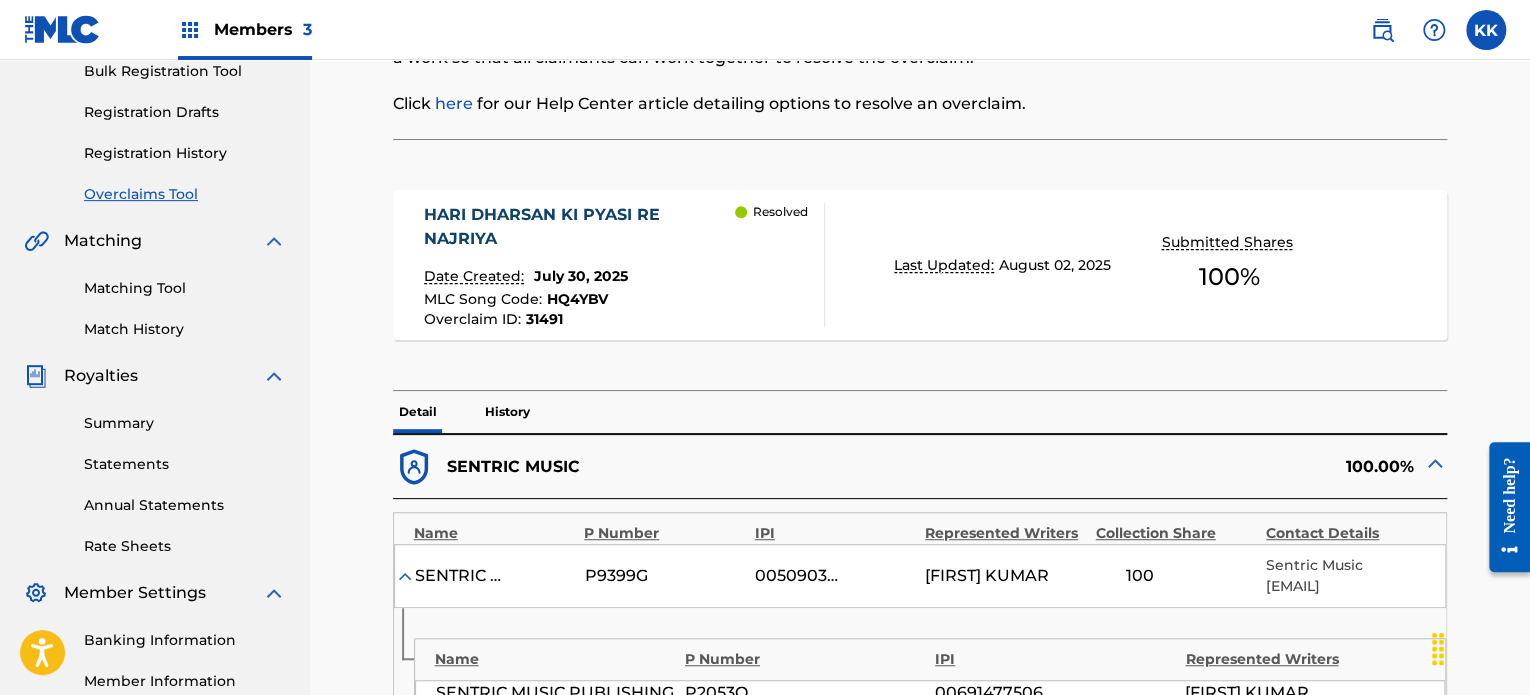 scroll, scrollTop: 300, scrollLeft: 0, axis: vertical 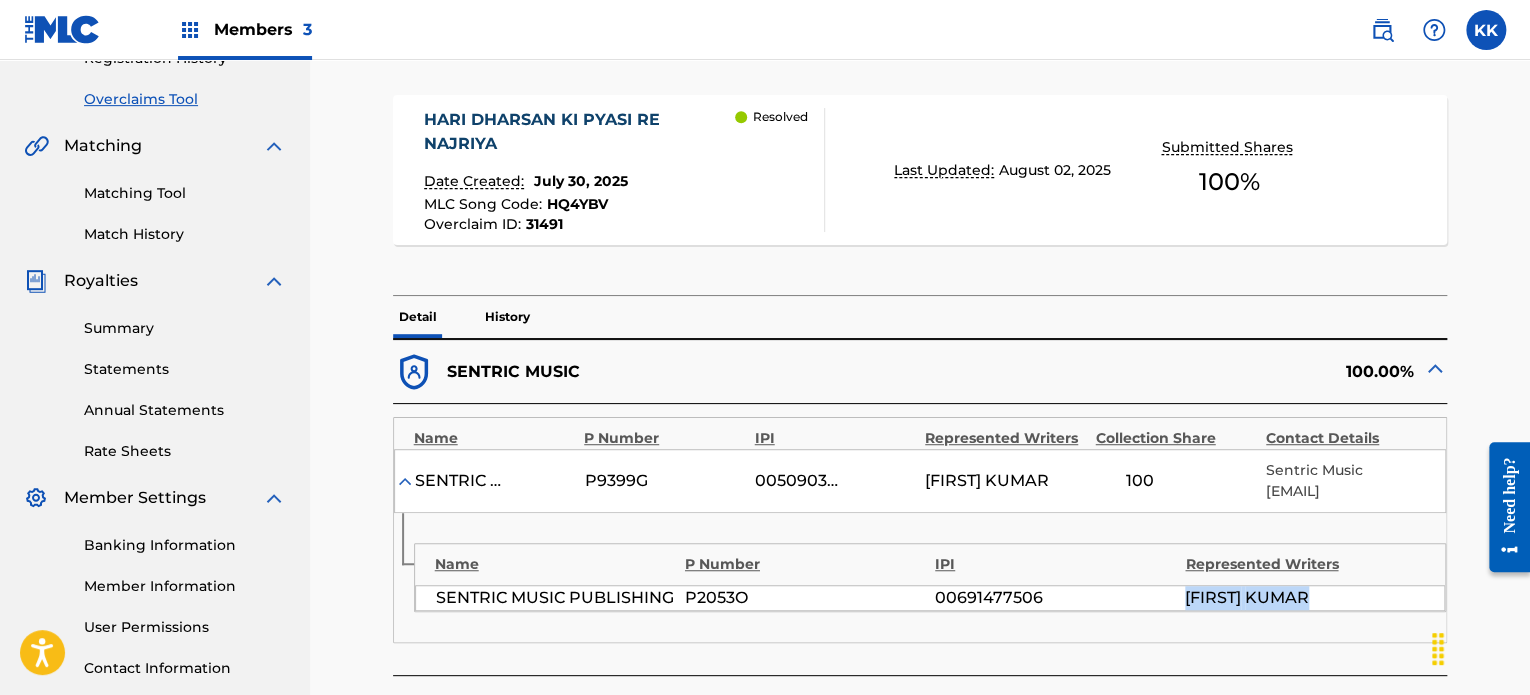drag, startPoint x: 1184, startPoint y: 612, endPoint x: 1348, endPoint y: 611, distance: 164.00305 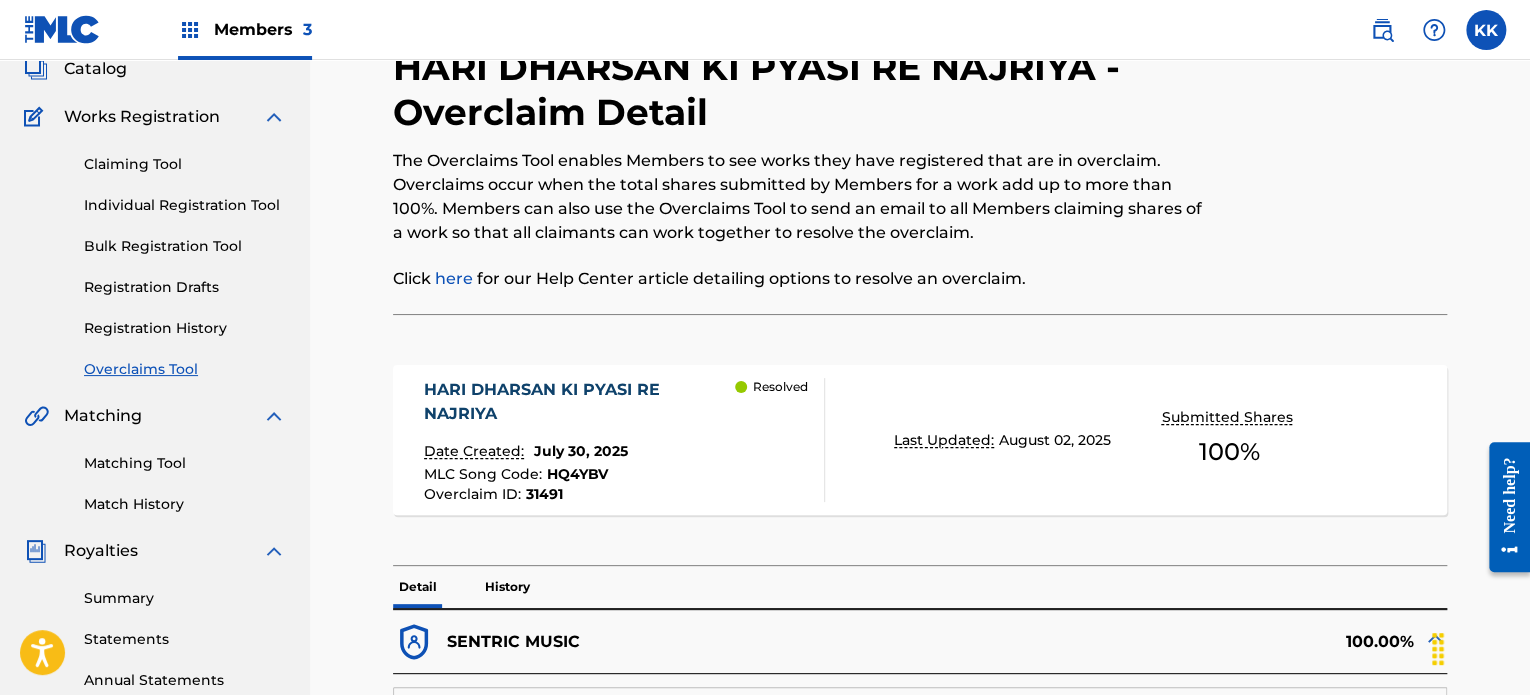 scroll, scrollTop: 0, scrollLeft: 0, axis: both 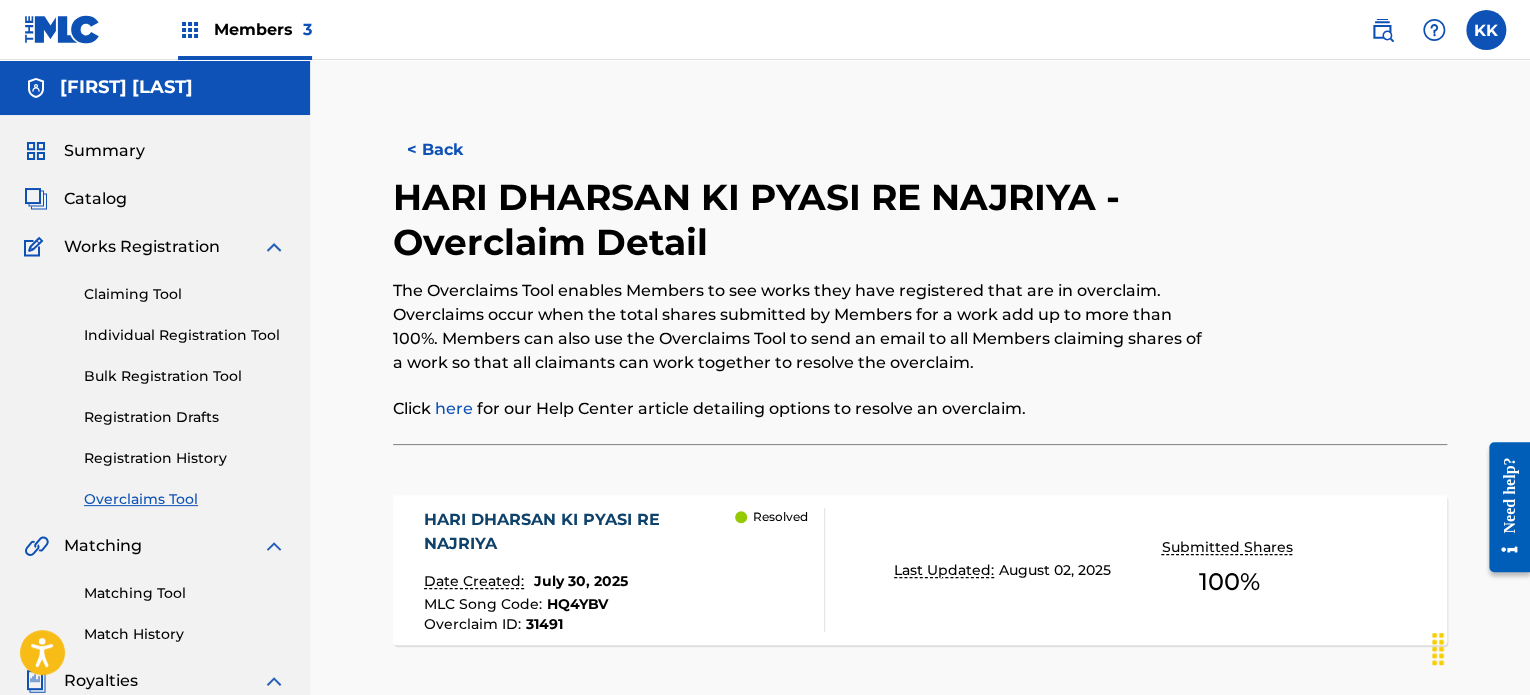 click on "Registration Drafts" at bounding box center [185, 417] 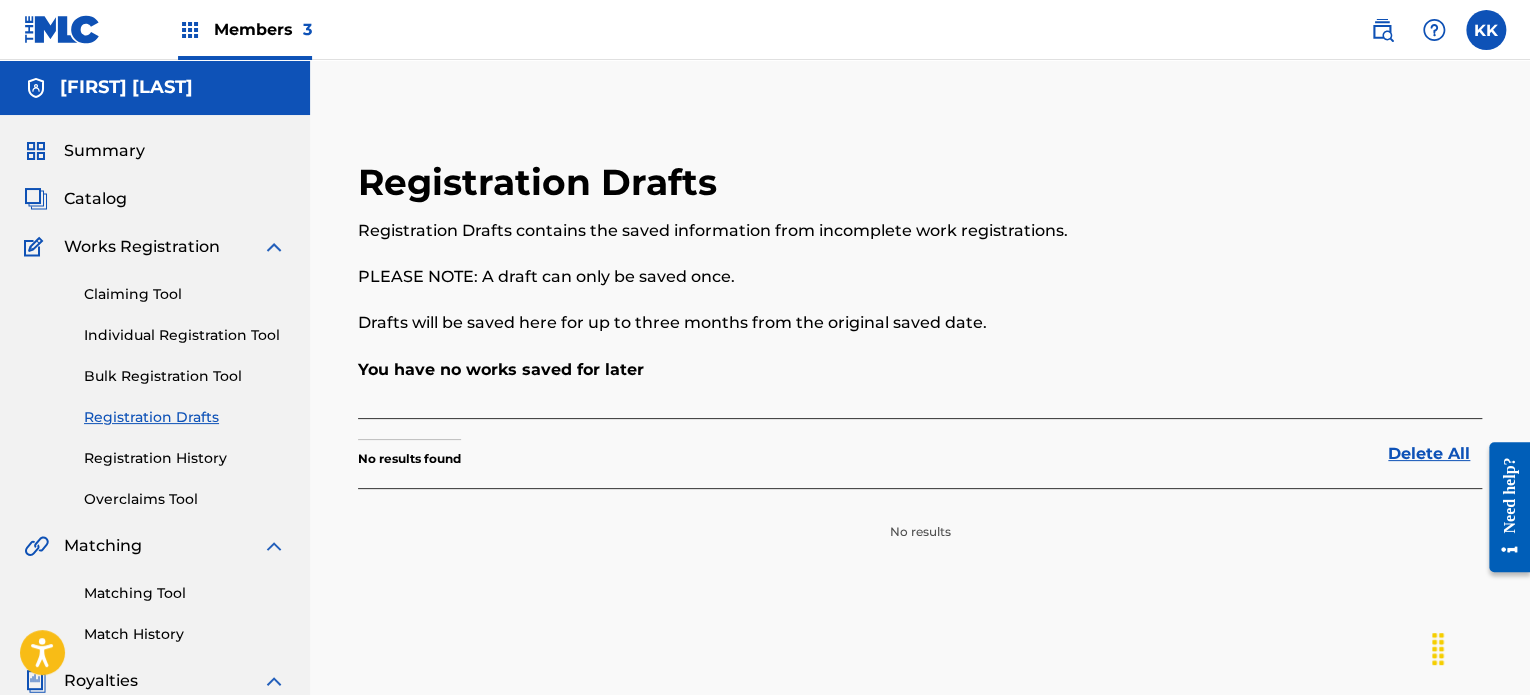 click on "Bulk Registration Tool" at bounding box center (185, 376) 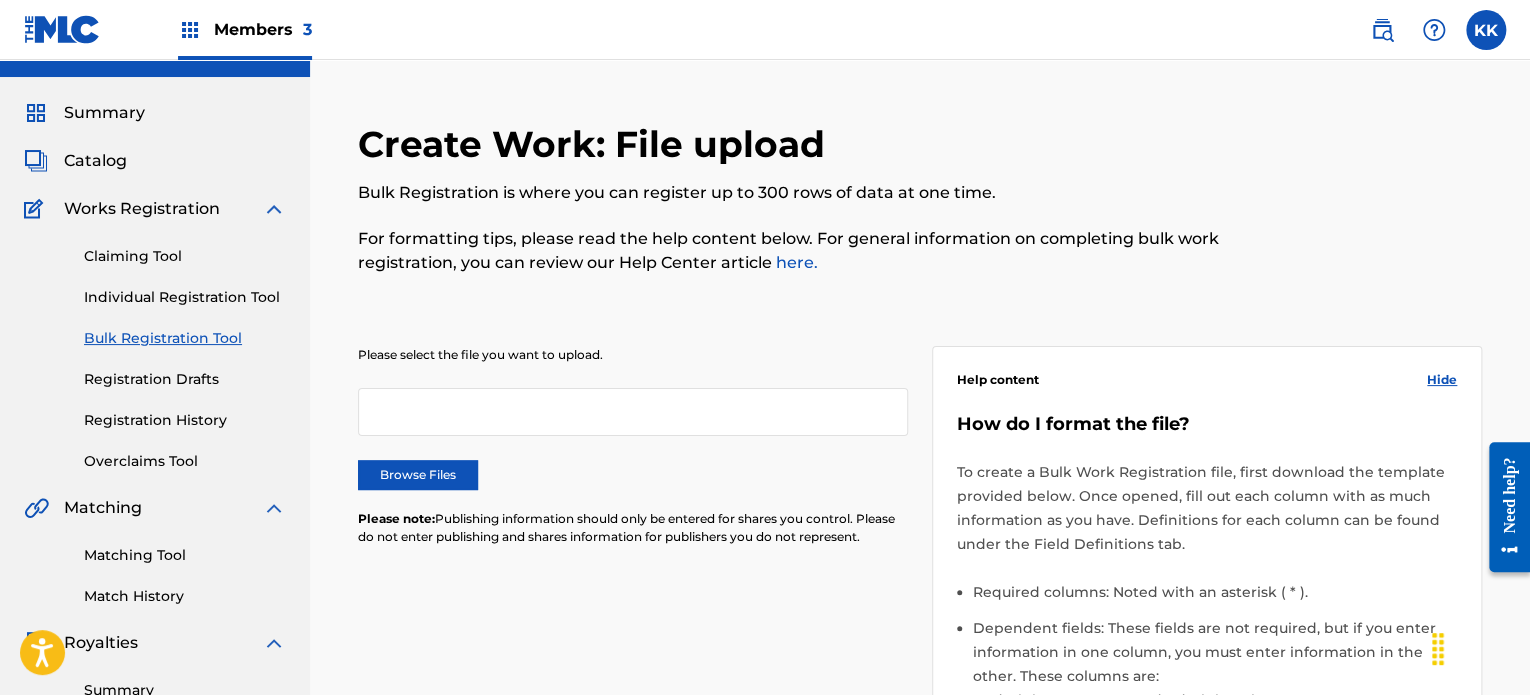 scroll, scrollTop: 100, scrollLeft: 0, axis: vertical 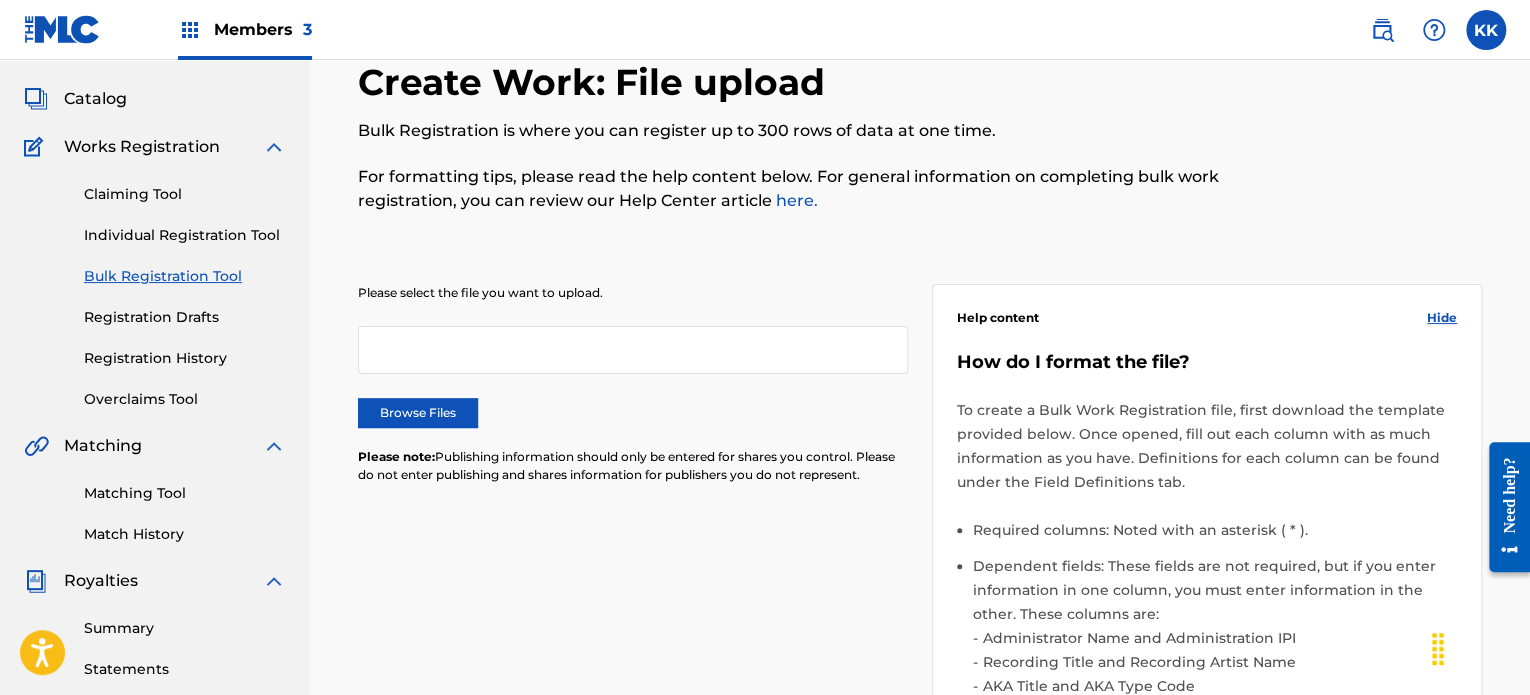click on "Registration History" at bounding box center [185, 358] 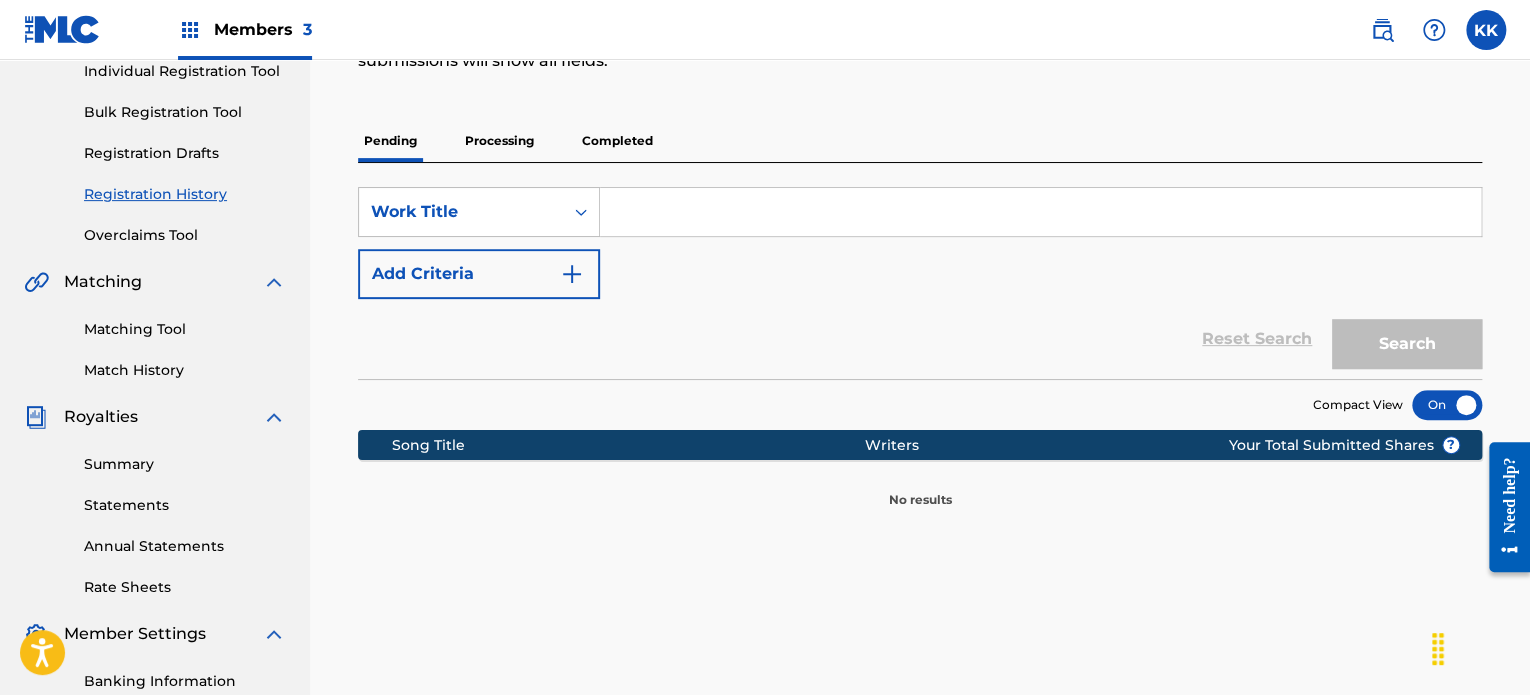 scroll, scrollTop: 300, scrollLeft: 0, axis: vertical 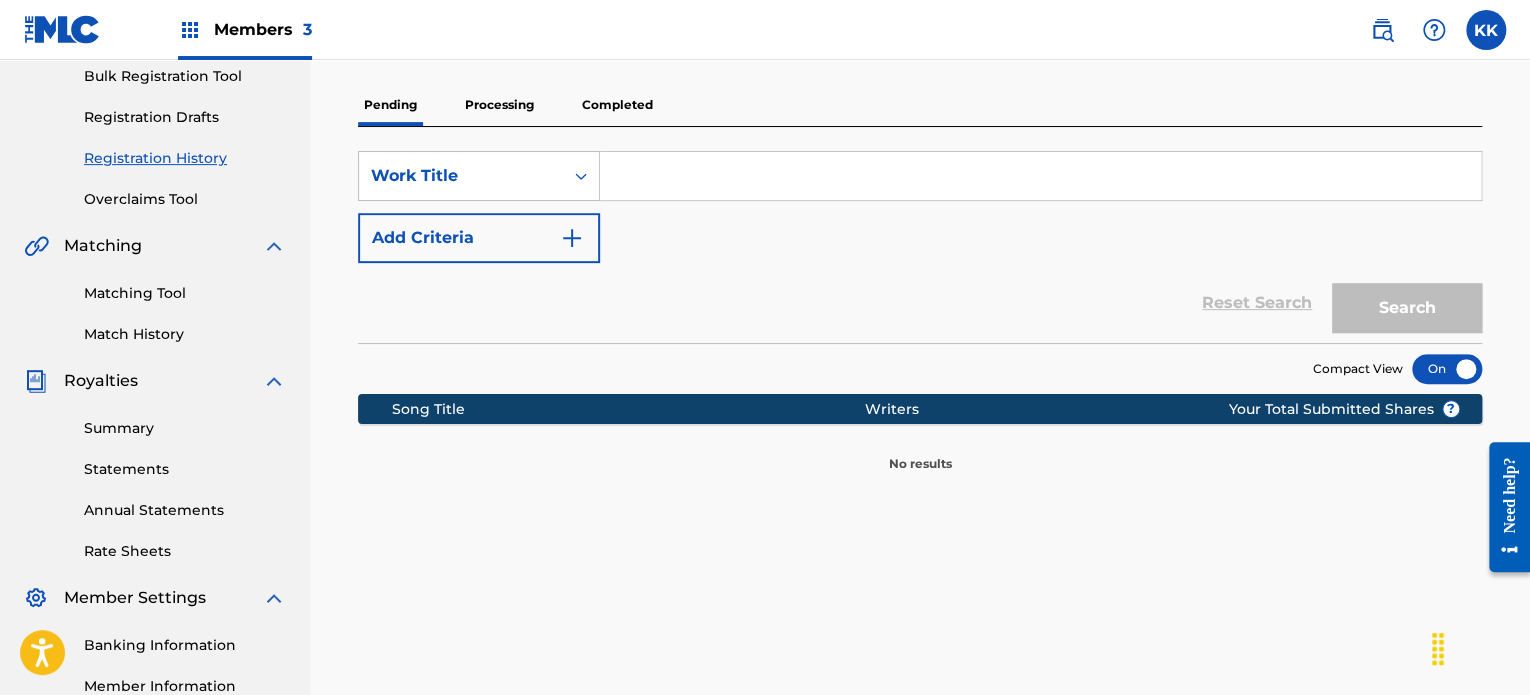 click on "Overclaims Tool" at bounding box center [185, 199] 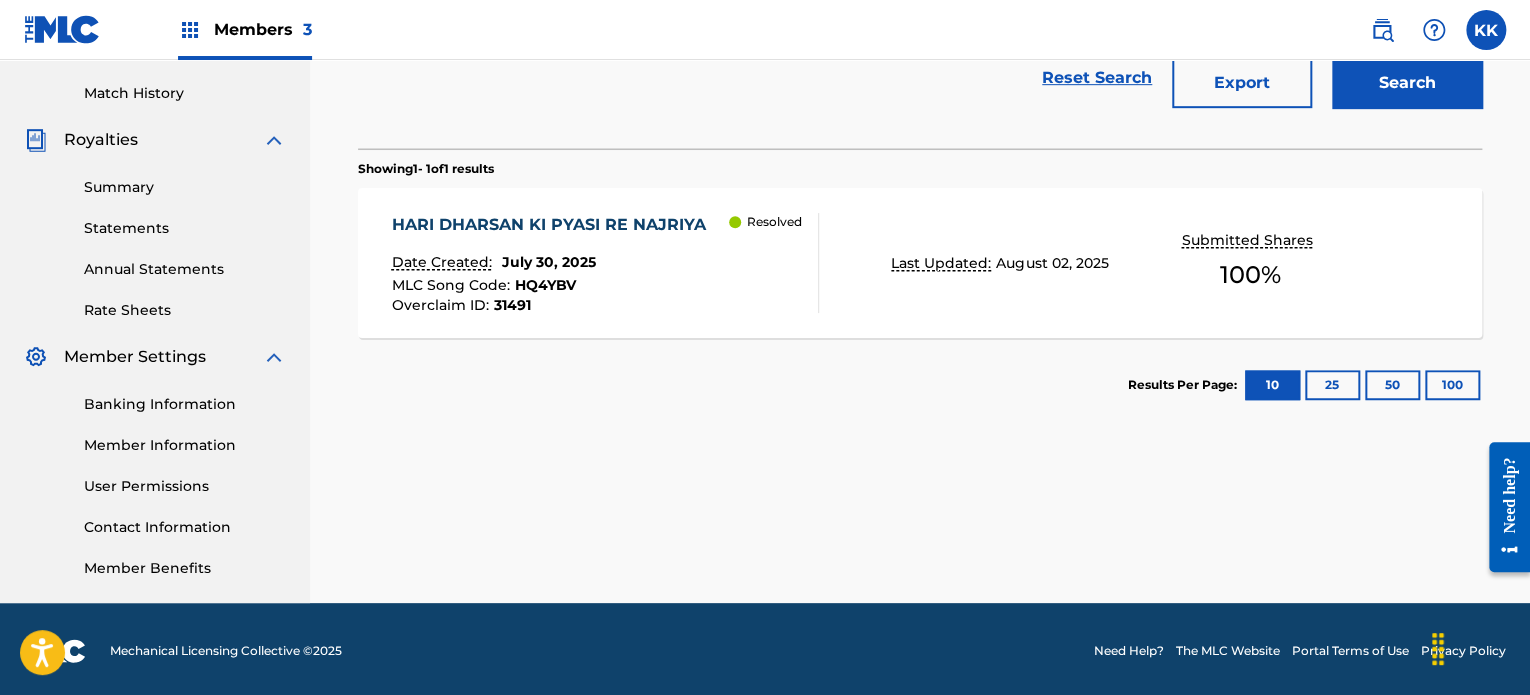 scroll, scrollTop: 544, scrollLeft: 0, axis: vertical 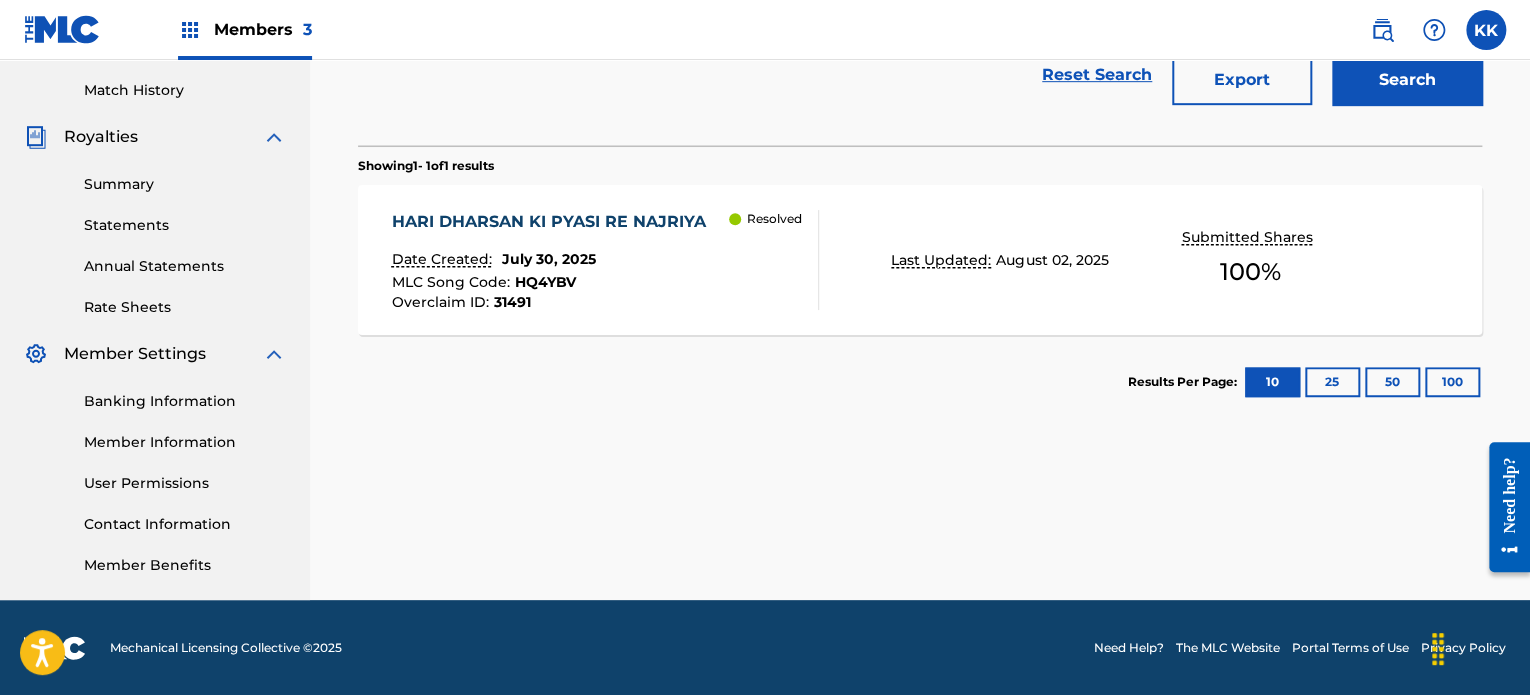 click on "HARI DHARSAN KI PYASI RE NAJRIYA" at bounding box center [554, 222] 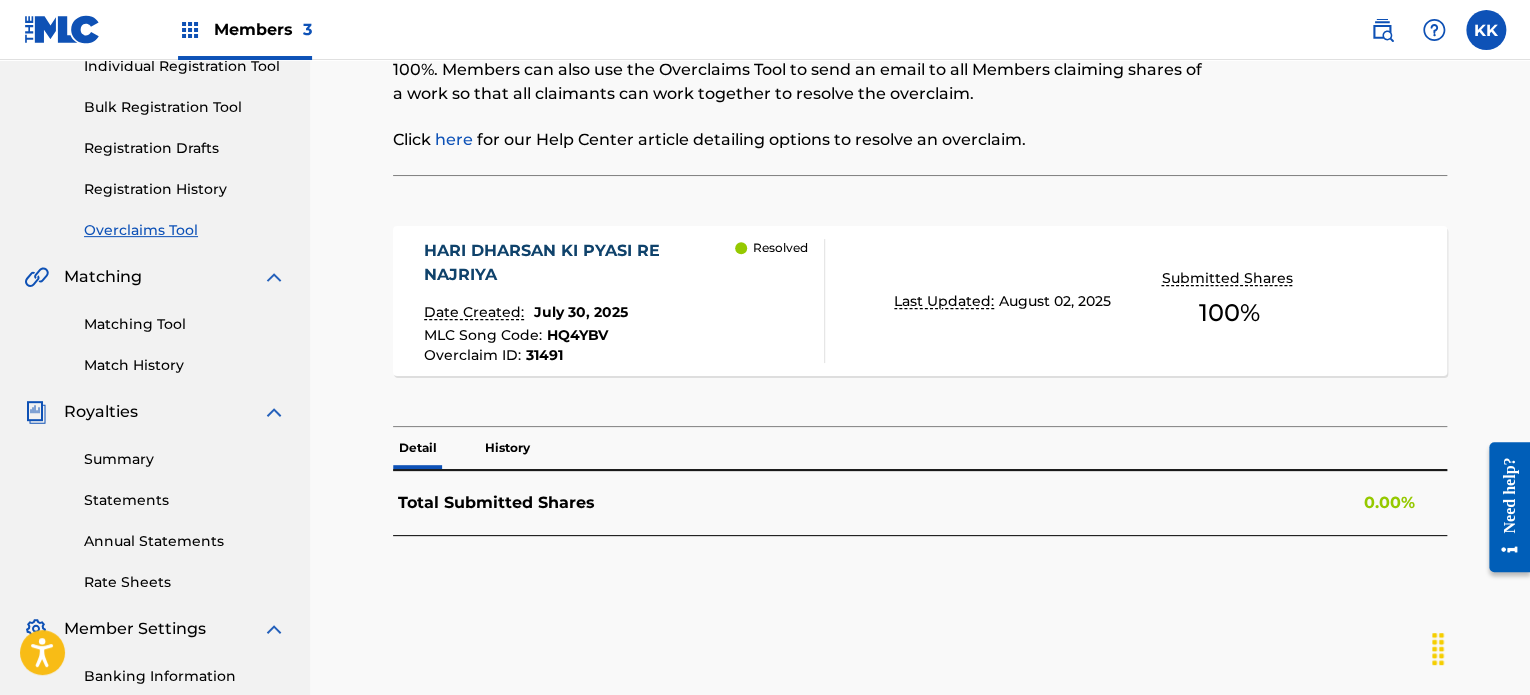 scroll, scrollTop: 300, scrollLeft: 0, axis: vertical 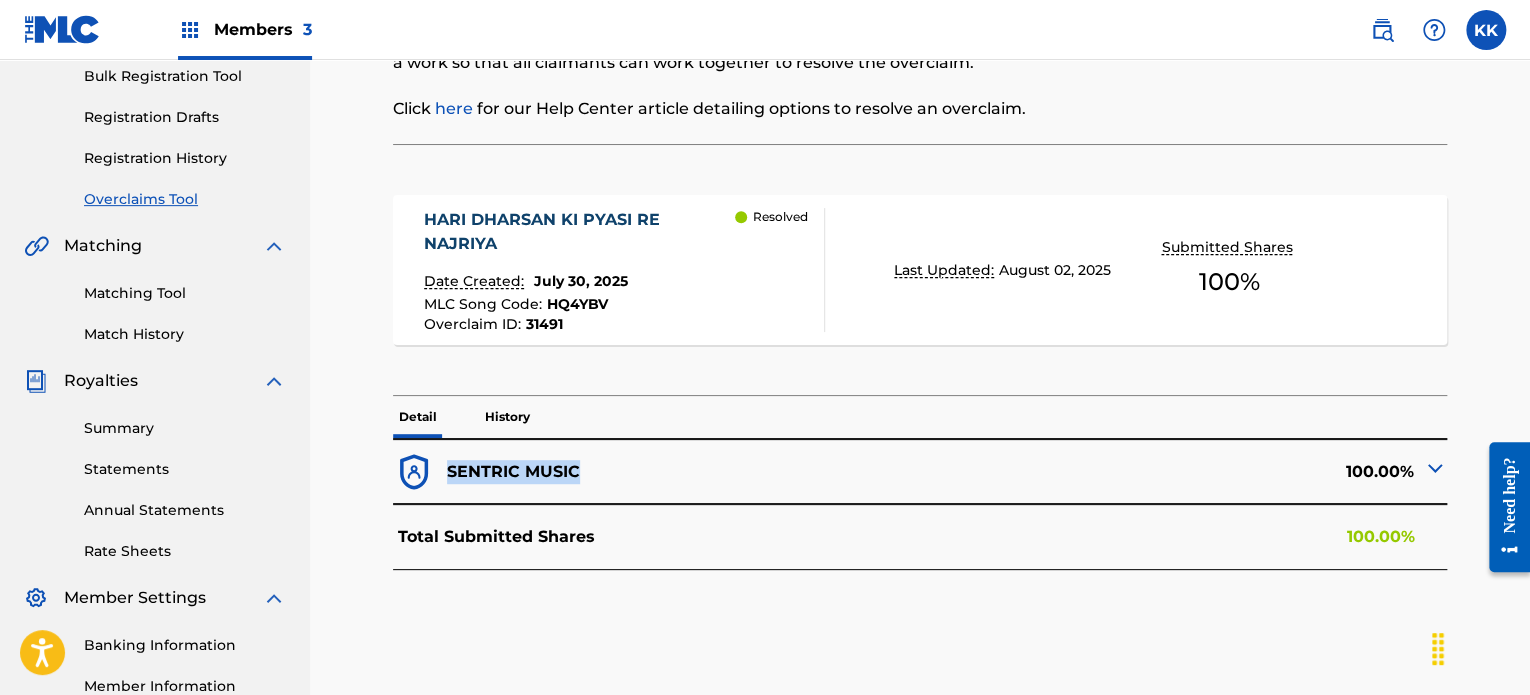 drag, startPoint x: 446, startPoint y: 468, endPoint x: 588, endPoint y: 467, distance: 142.00352 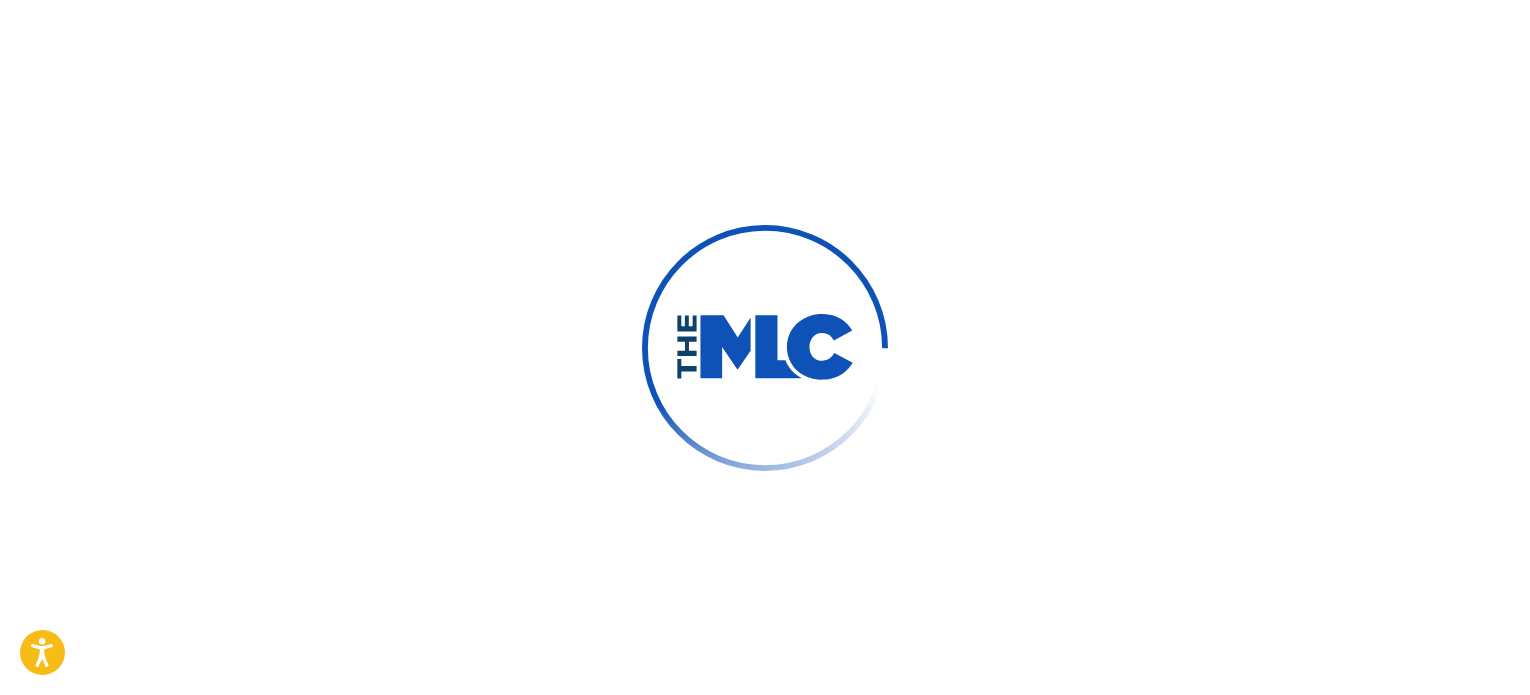 scroll, scrollTop: 0, scrollLeft: 0, axis: both 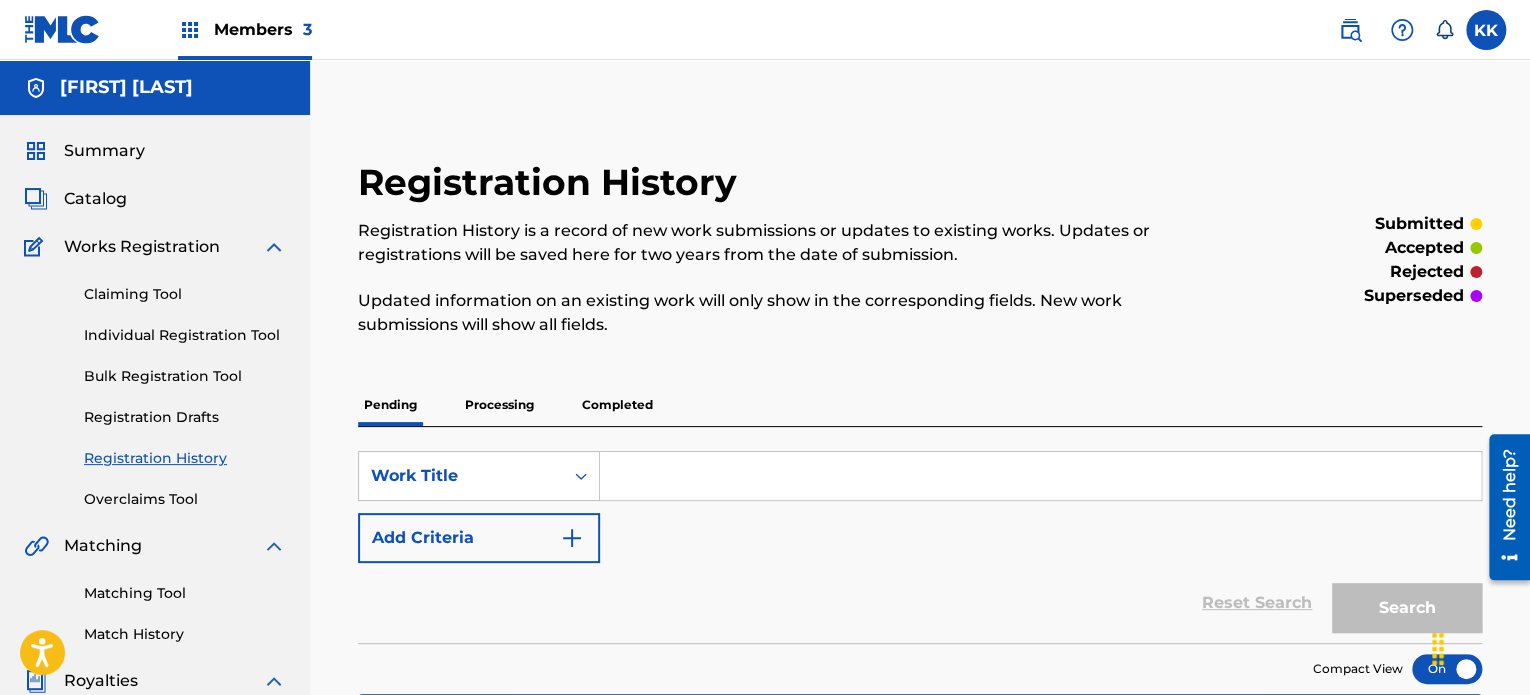 click on "Completed" at bounding box center [617, 405] 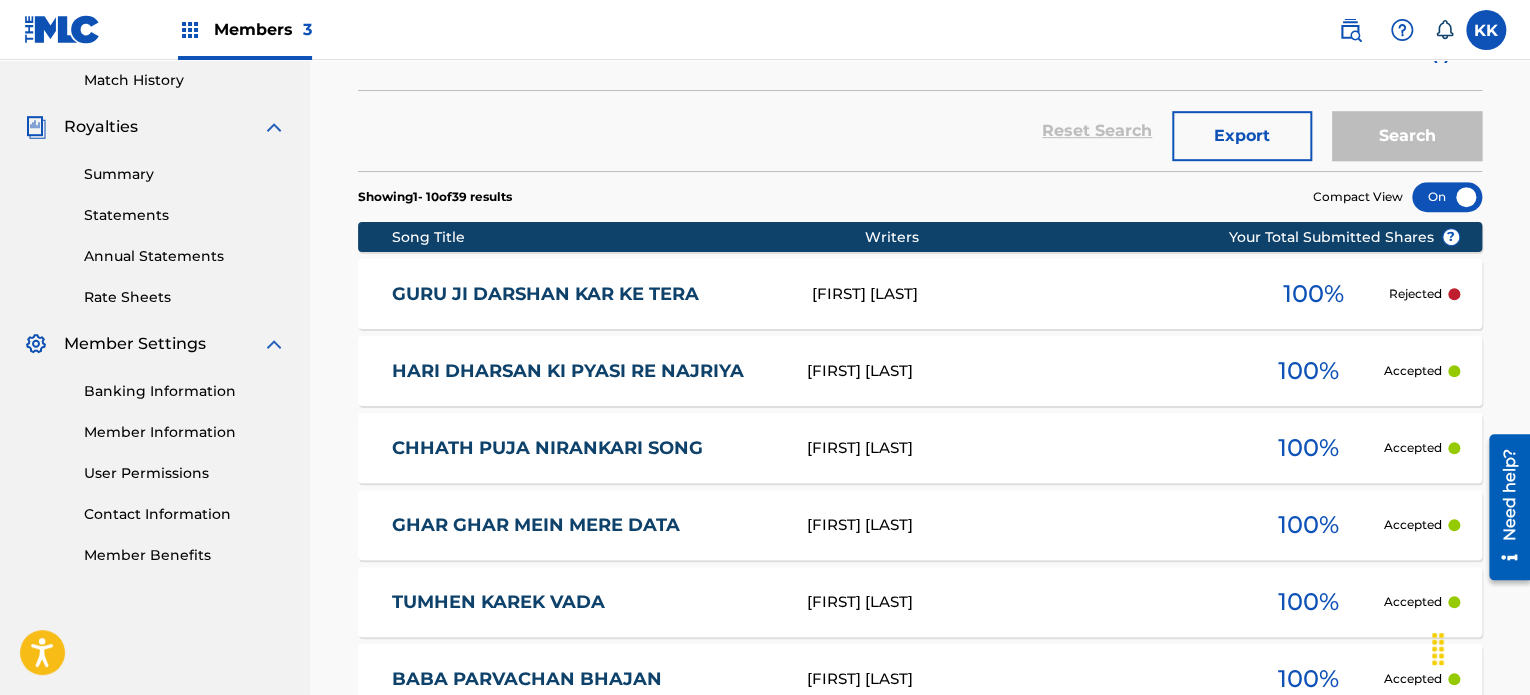 scroll, scrollTop: 600, scrollLeft: 0, axis: vertical 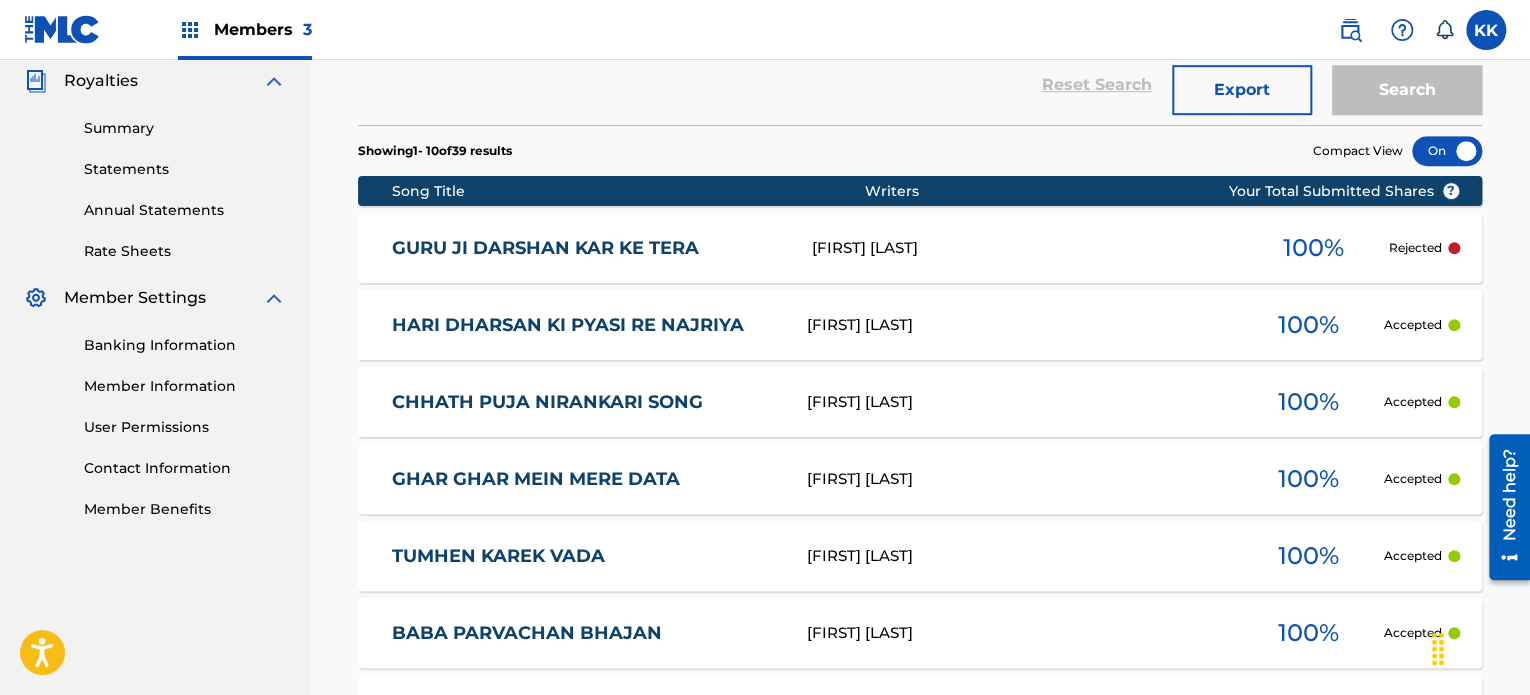 click on "HARI DHARSAN KI PYASI RE NAJRIYA" at bounding box center [586, 325] 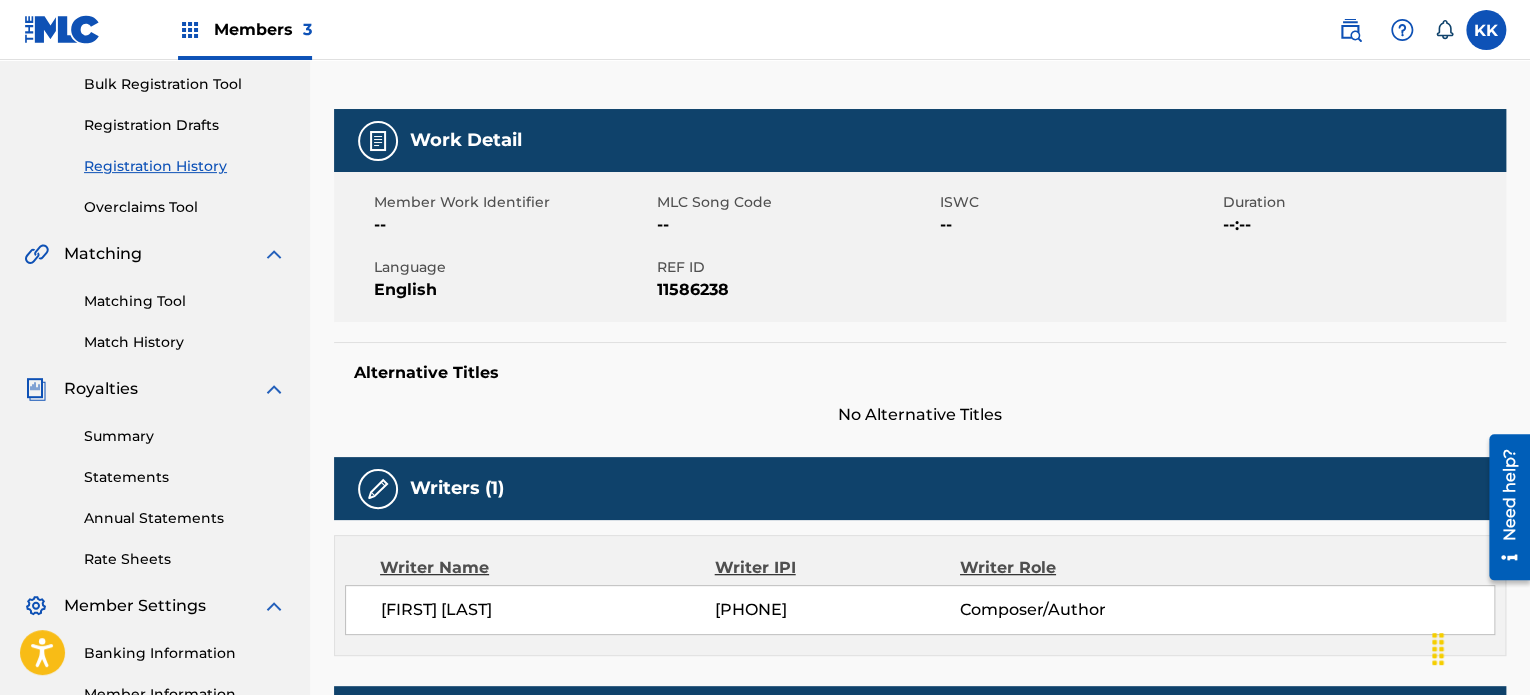 scroll, scrollTop: 284, scrollLeft: 0, axis: vertical 